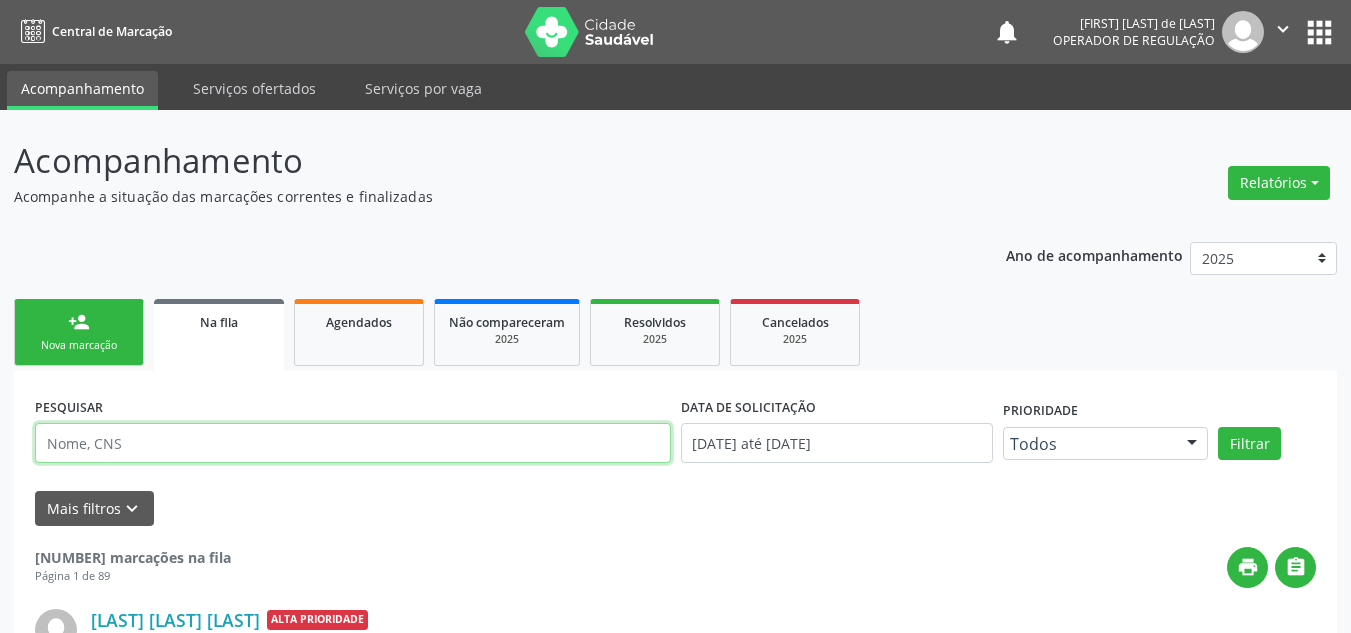 drag, startPoint x: 0, startPoint y: 0, endPoint x: 284, endPoint y: 414, distance: 502.04782 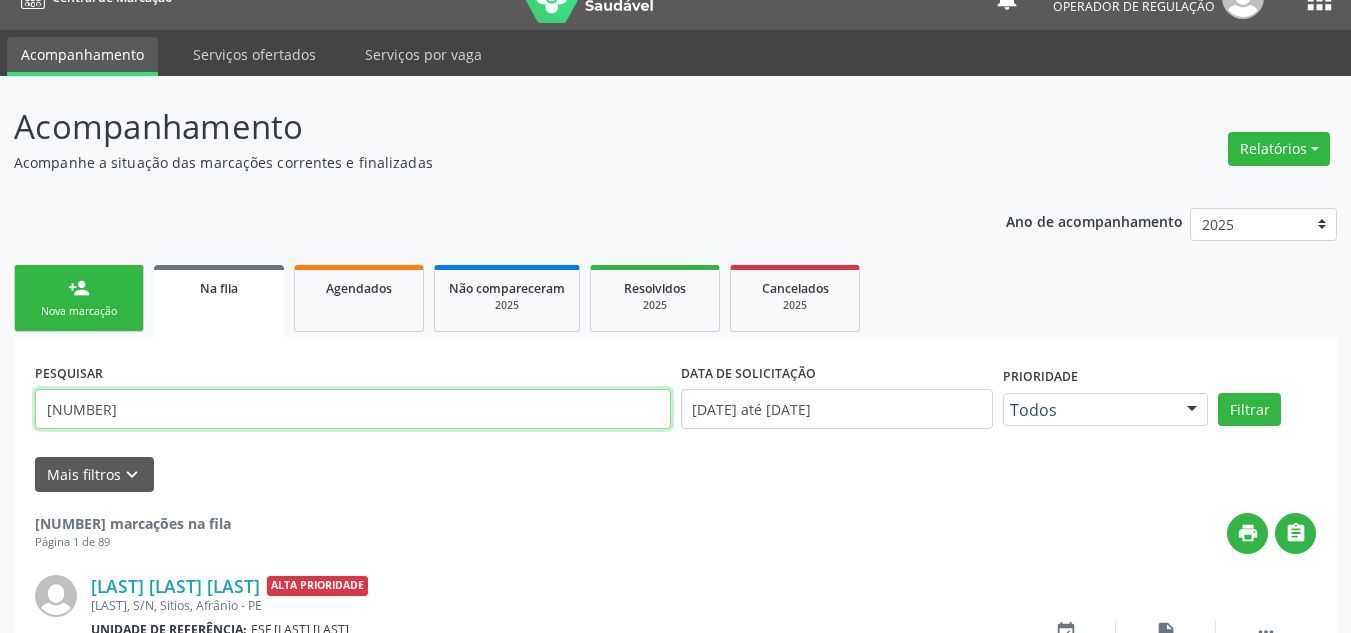 type on "[NUMBER]" 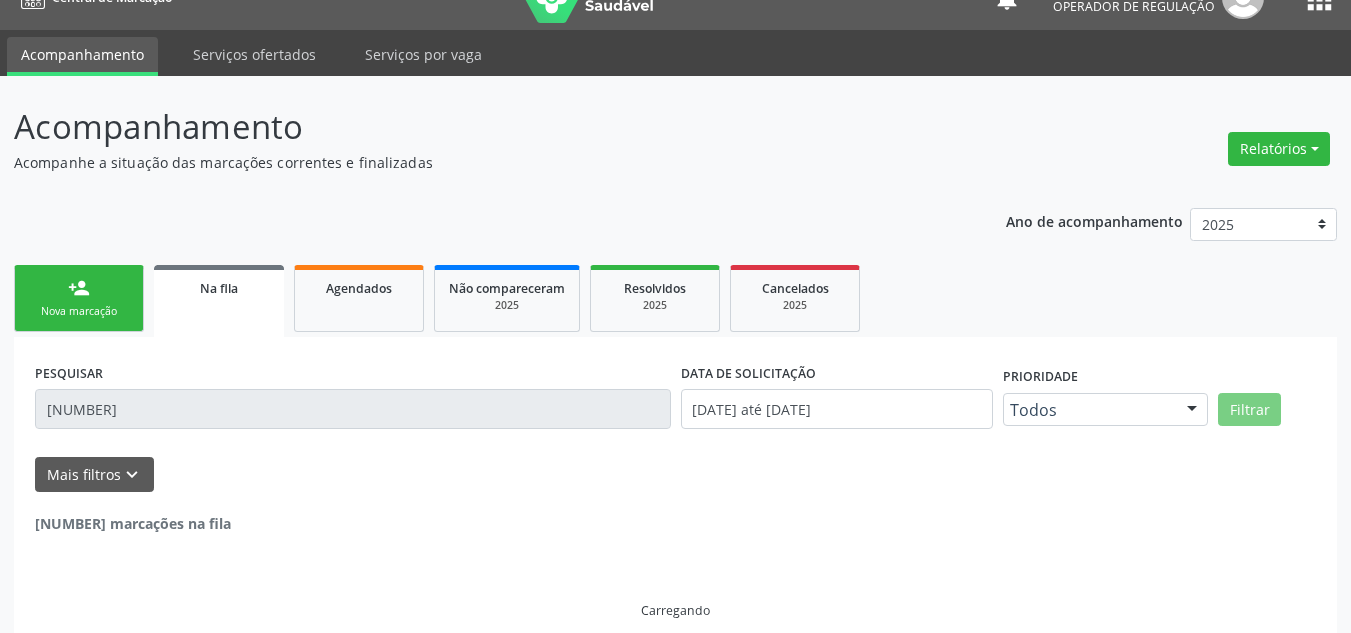 scroll, scrollTop: 0, scrollLeft: 0, axis: both 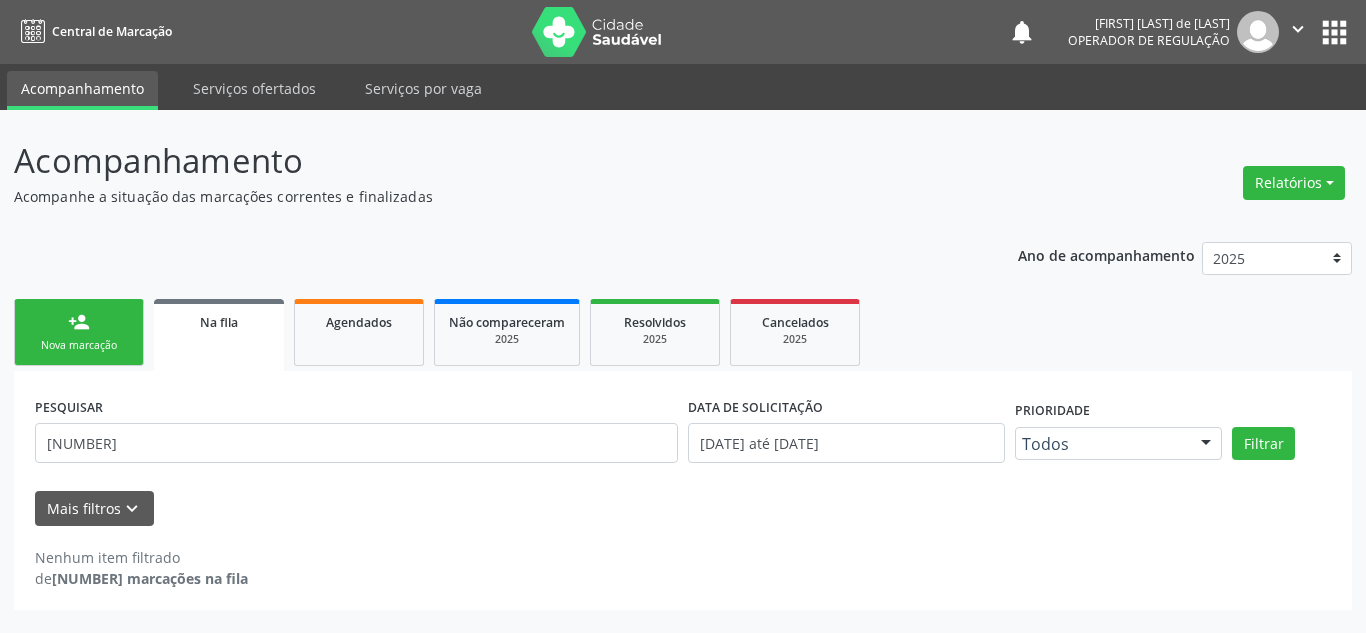 click on "Nova marcação" at bounding box center (79, 345) 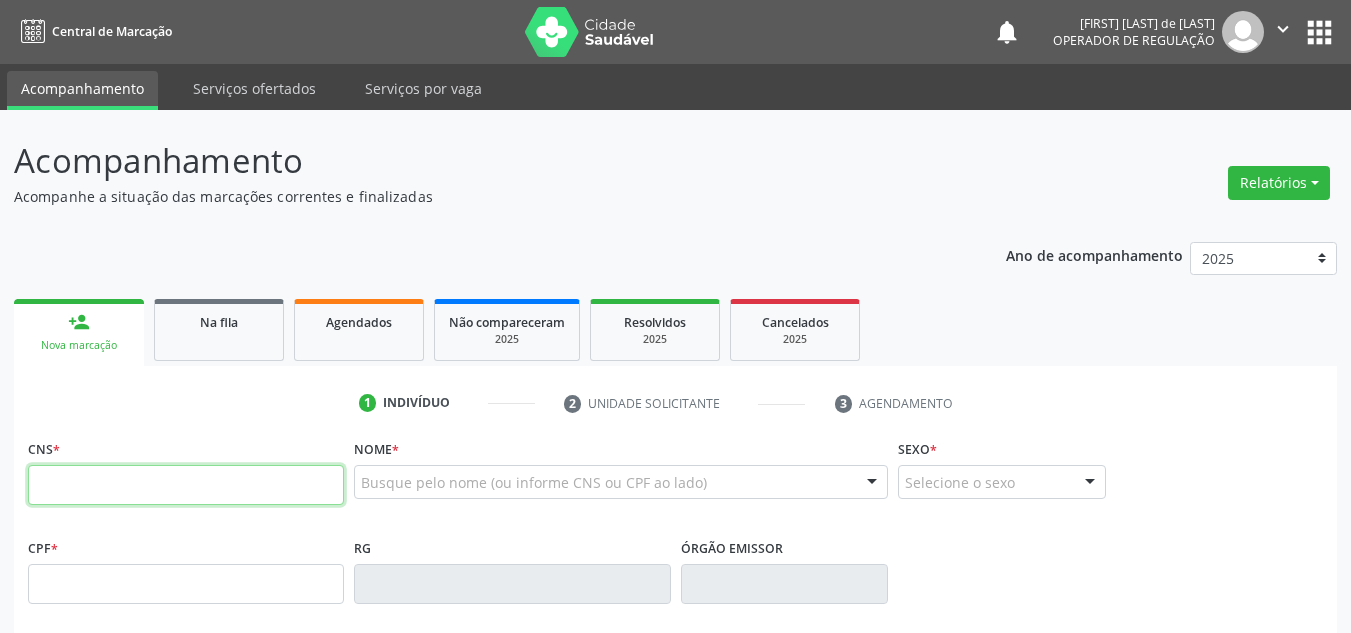 click at bounding box center [186, 485] 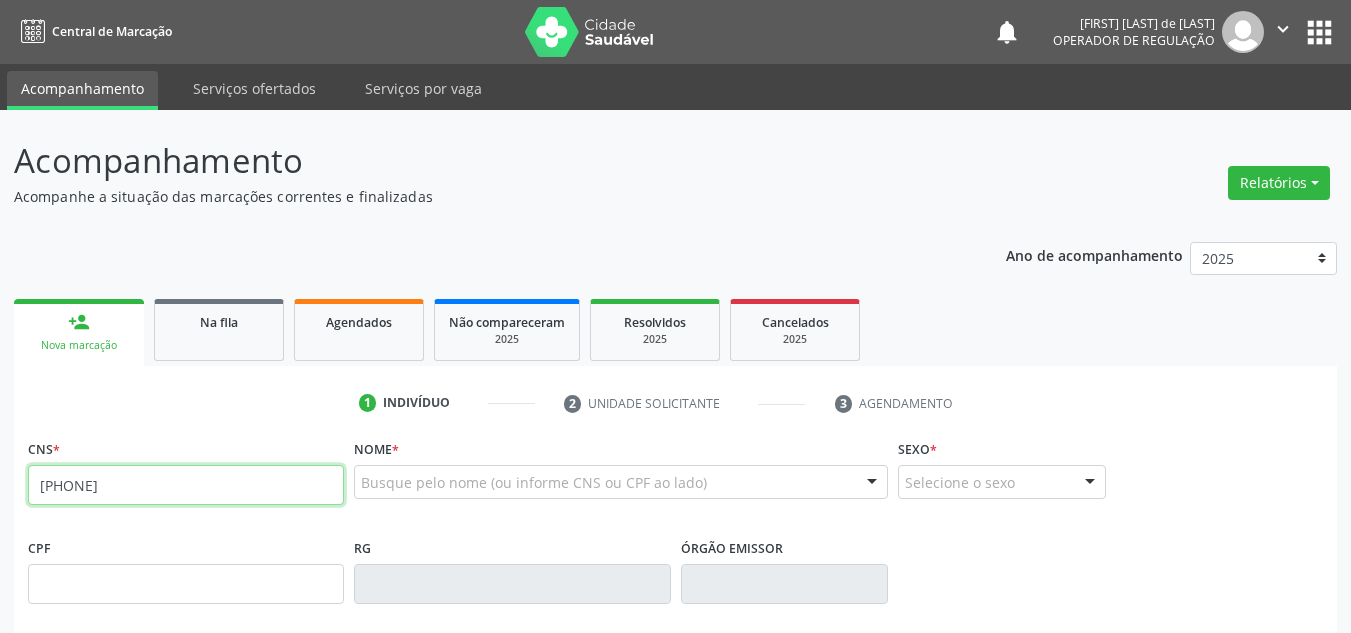 type on "[PHONE]" 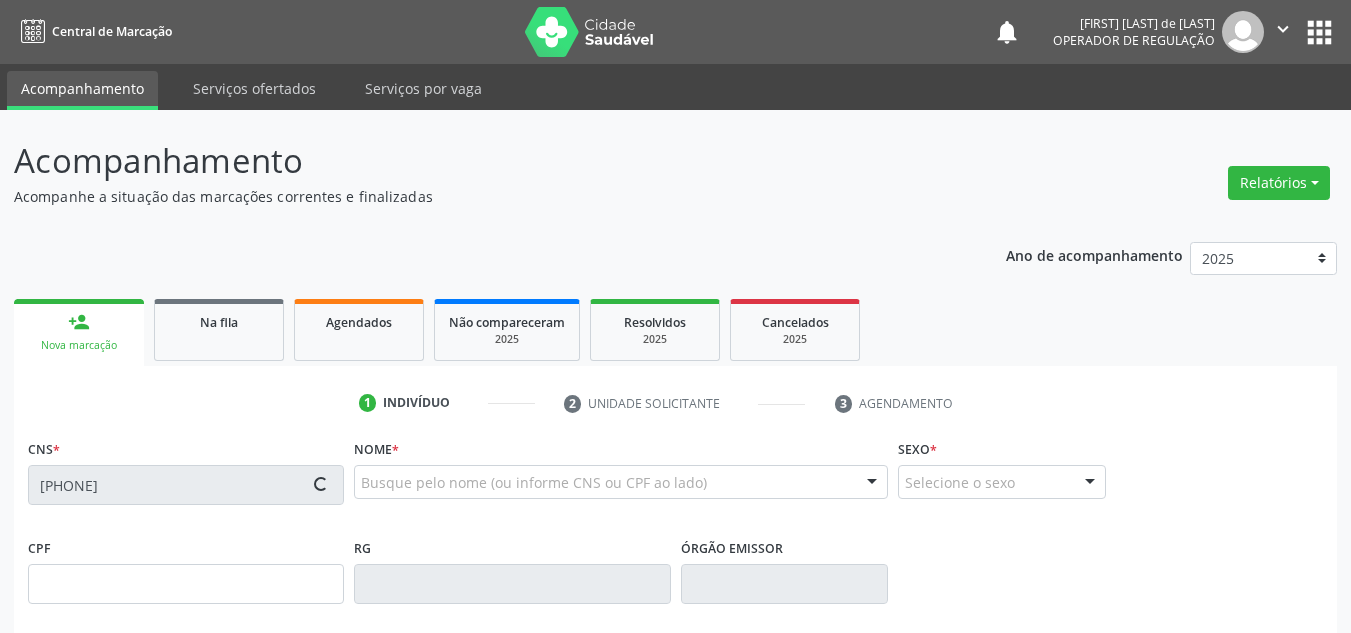 type on "[CPF]" 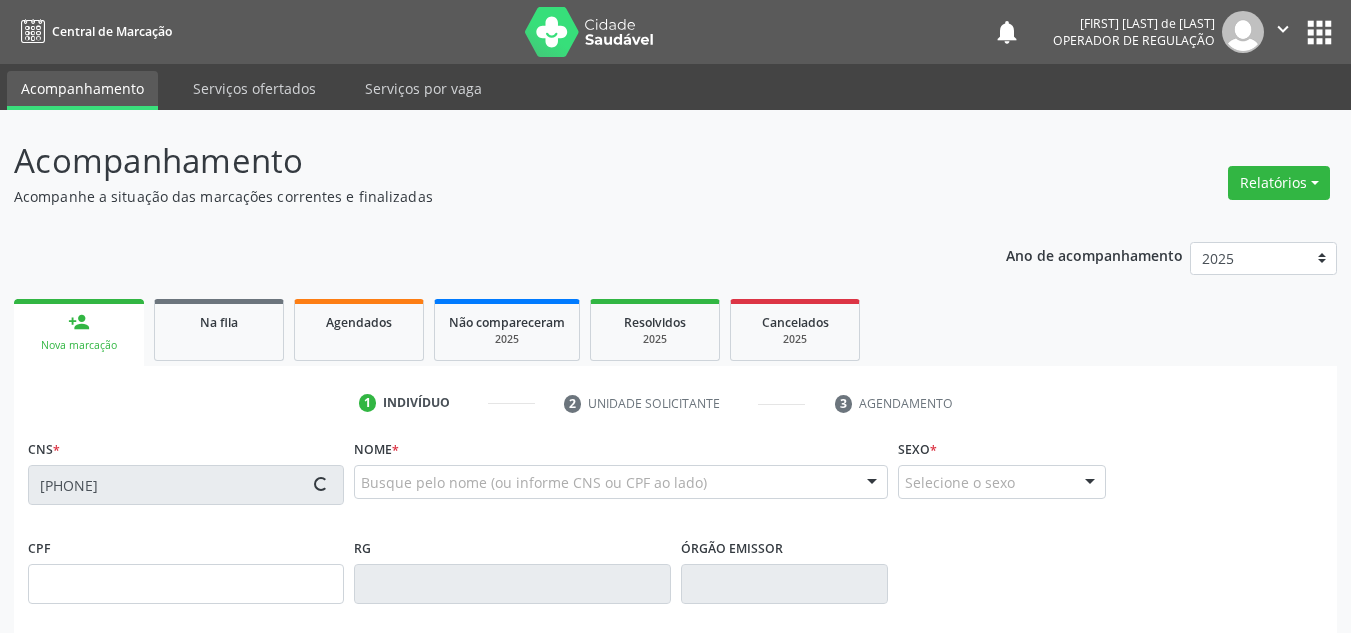 type on "[PHONE]" 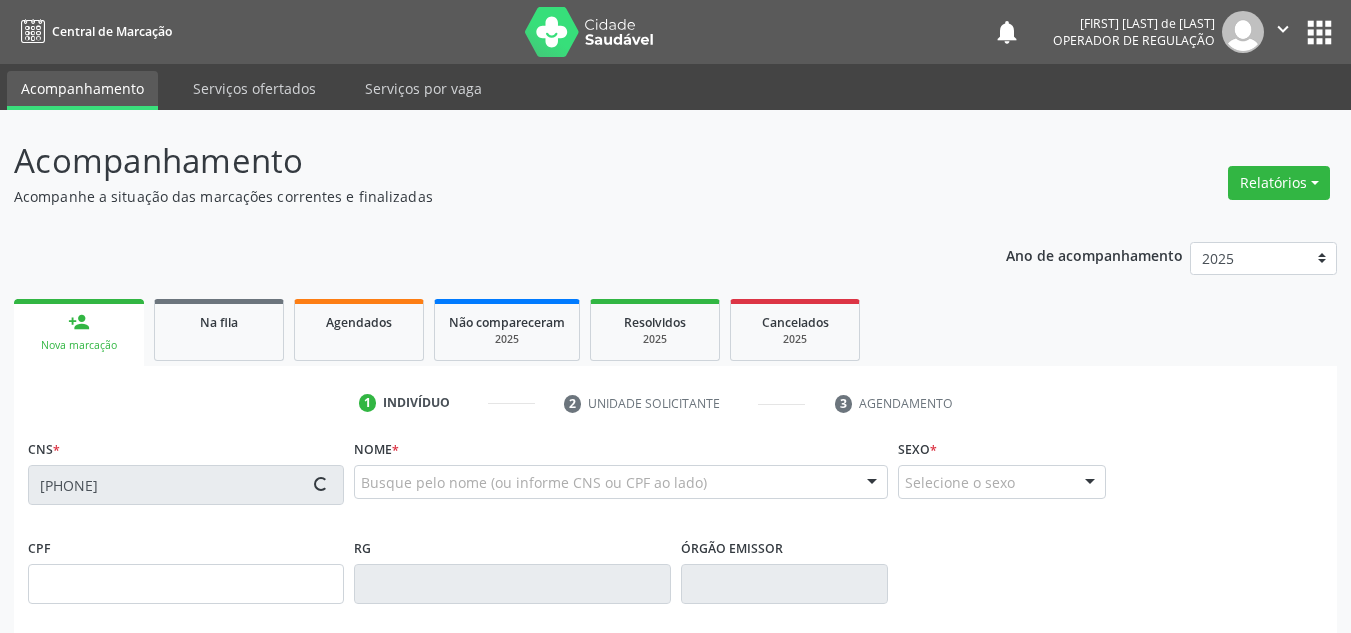 type on "81" 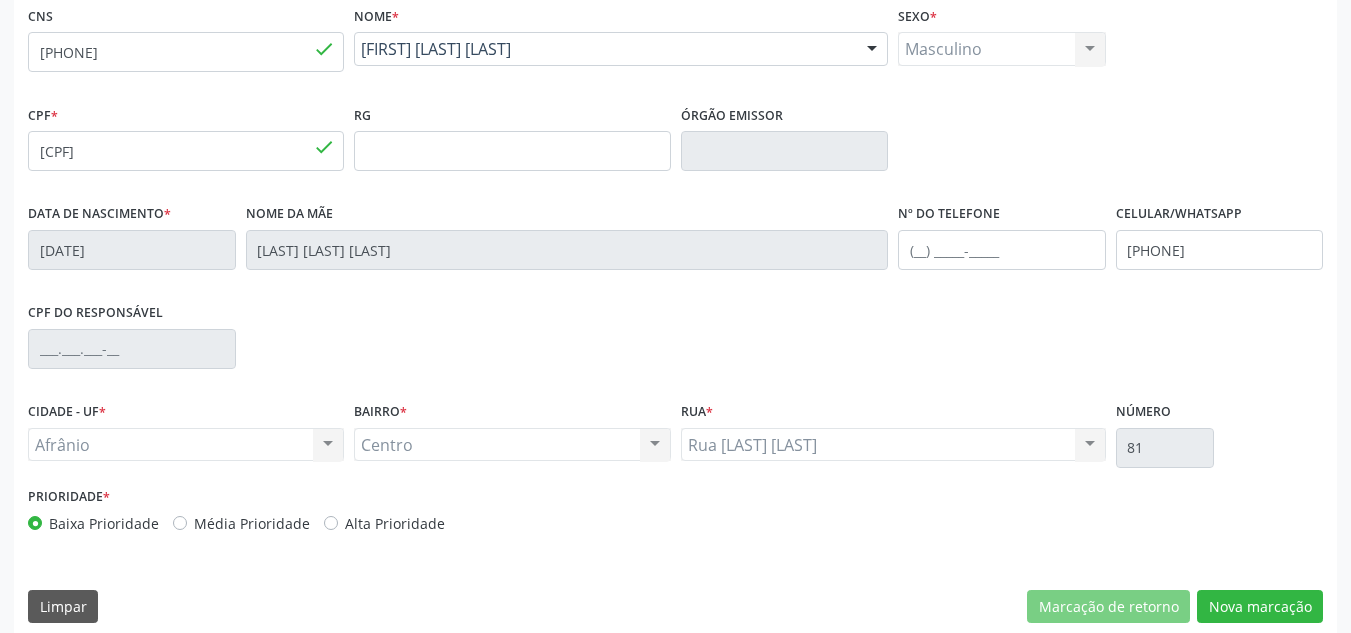 scroll, scrollTop: 451, scrollLeft: 0, axis: vertical 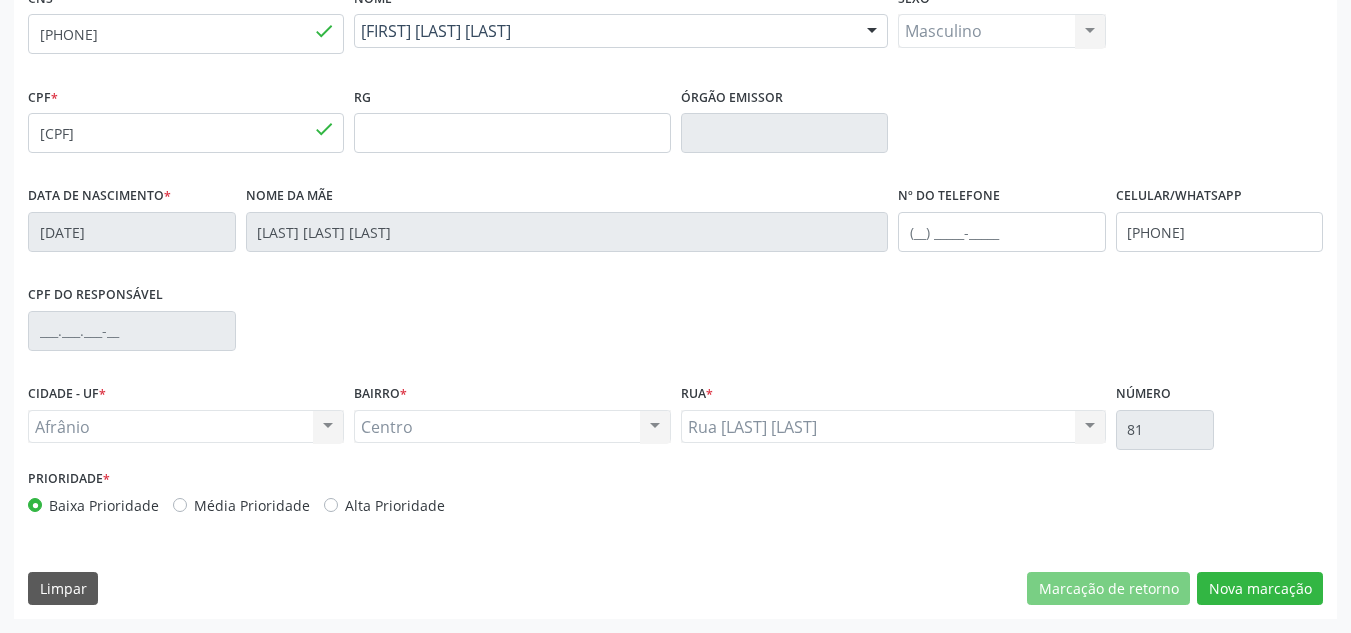 click on "Prioridade
*
Baixa Prioridade
Média Prioridade
Alta Prioridade" at bounding box center (349, 497) 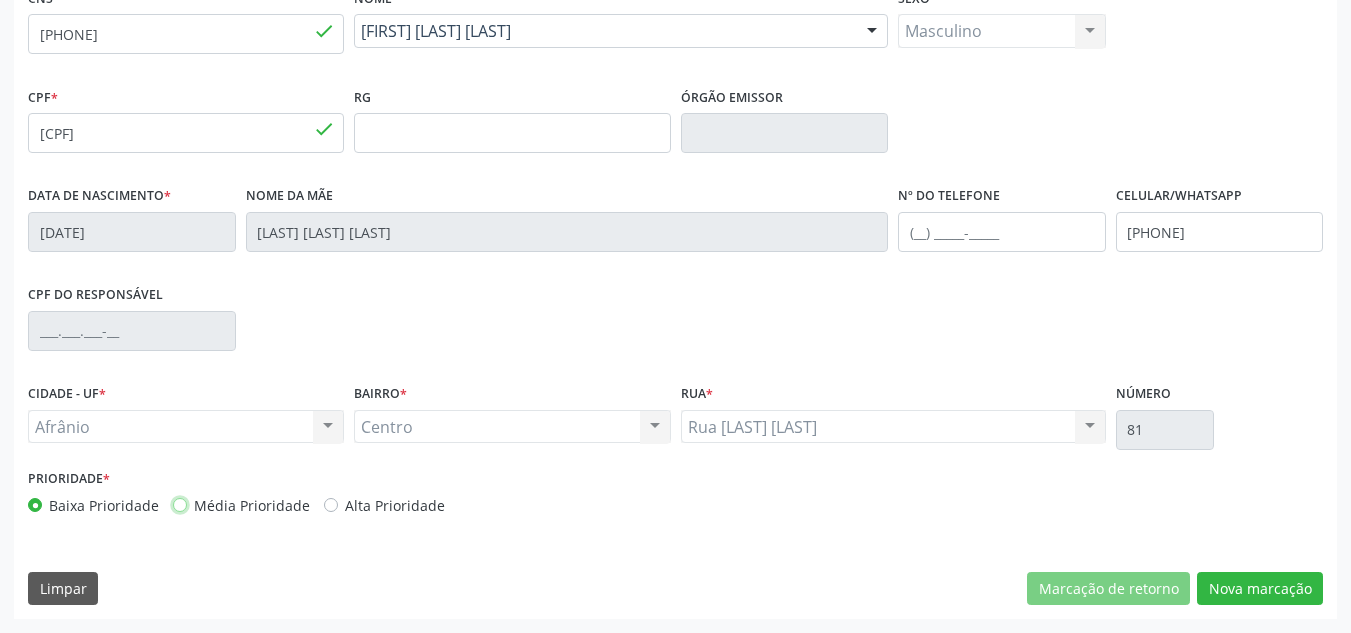 click on "Média Prioridade" at bounding box center (180, 504) 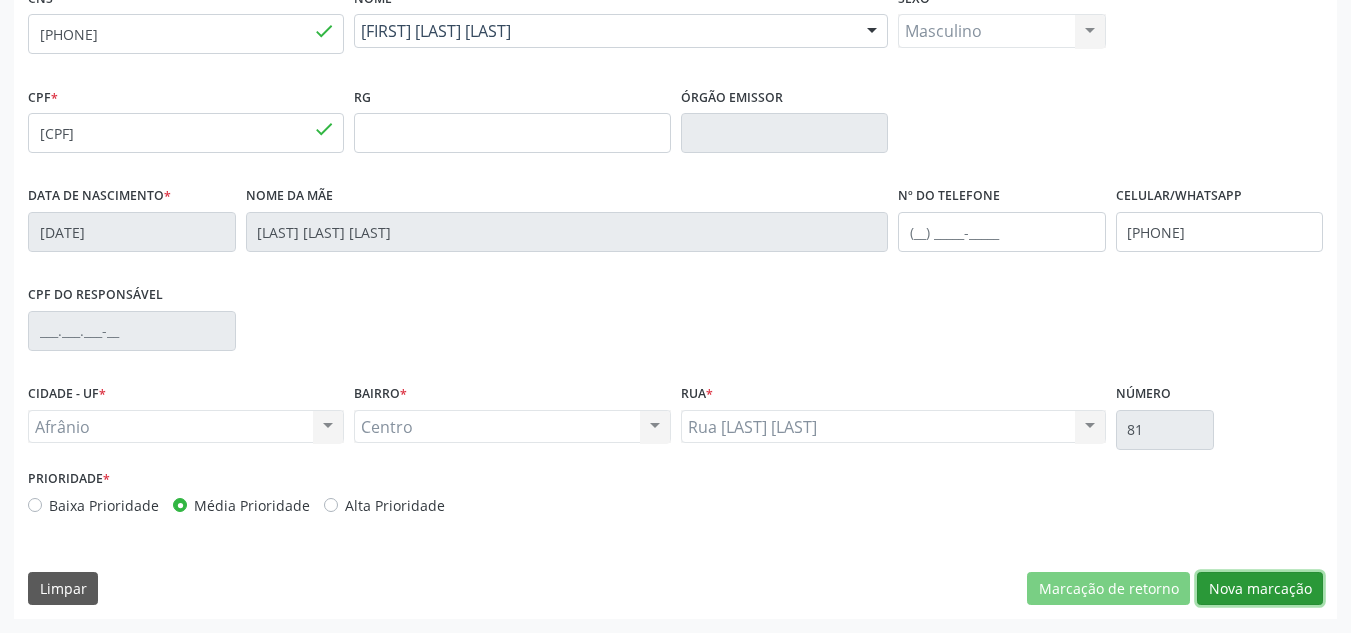 click on "Nova marcação" at bounding box center (1260, 589) 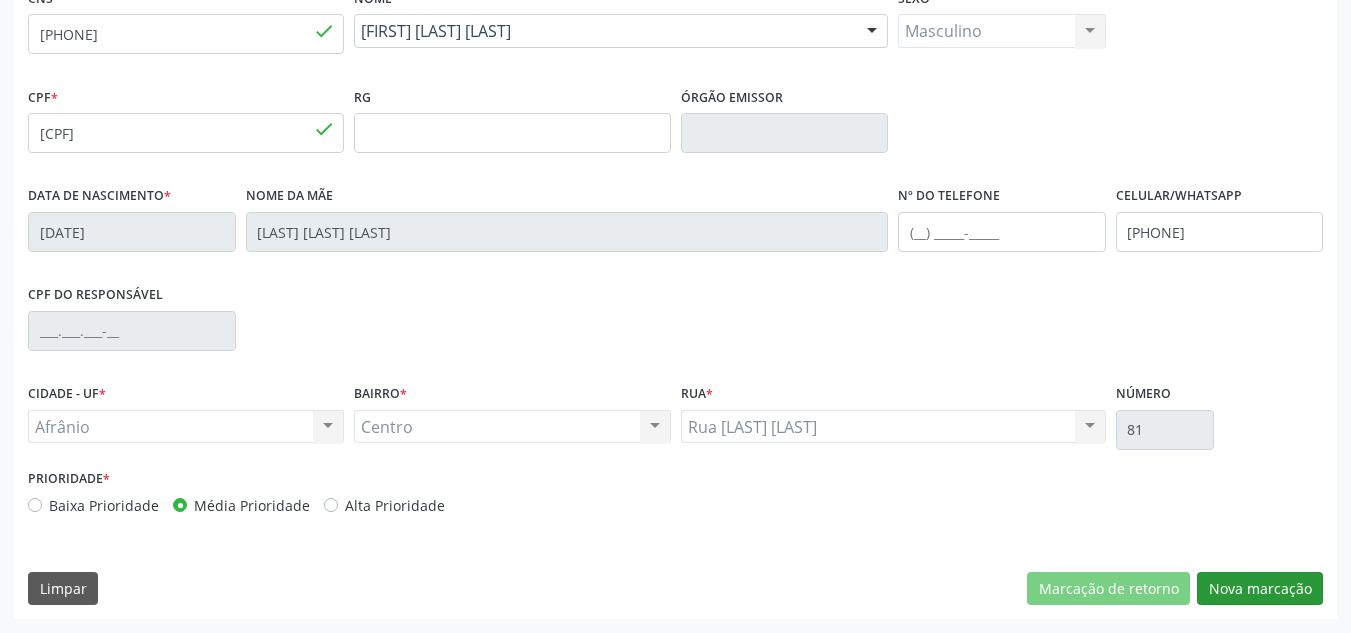 scroll, scrollTop: 273, scrollLeft: 0, axis: vertical 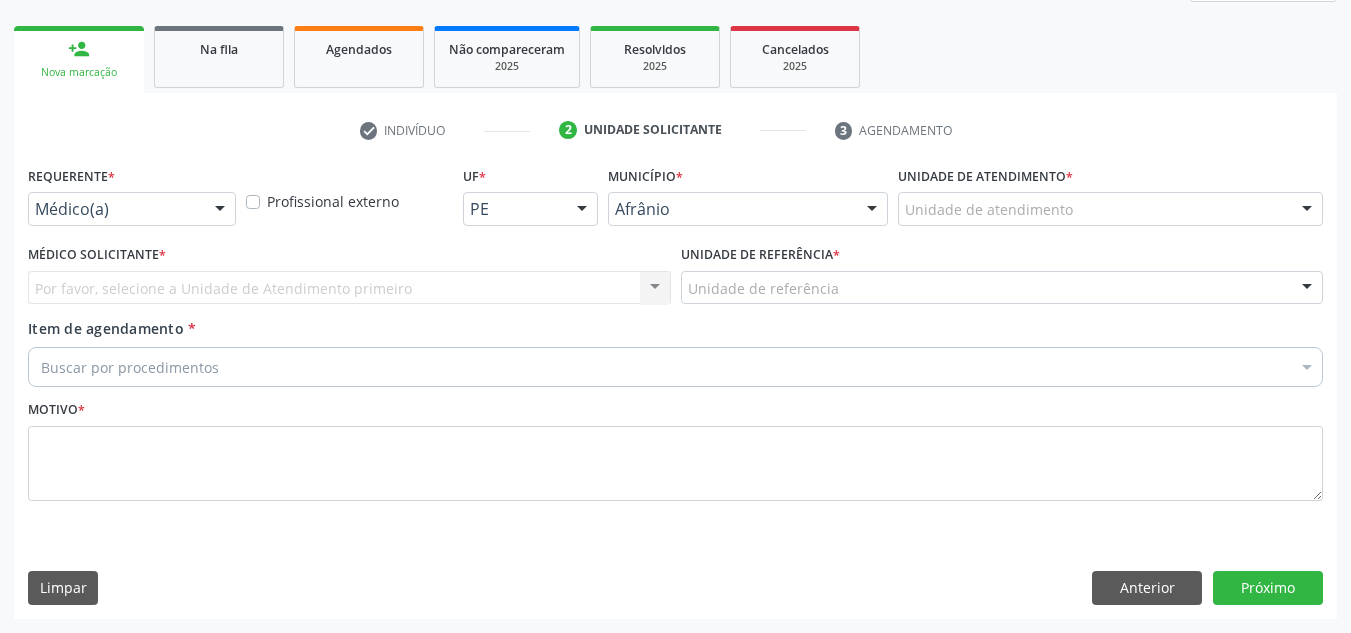 click on "Unidade de atendimento
*
Unidade de atendimento
Academia da Saude de Afranio   Academia da Saude do Bairro [LAST] [LAST]   Academia da Saude do Distrito de Cachoeira do [LAST]   Academia da Saude do Distrito de Extrema   Academia da Saude do [LAST] [LAST]   [LAST] [LAST]   Ambulatorio Municipal de Saude   Caf Central de Abastecimento Farmaceutico   Centro de Atencao Psicossocial de Afranio Pe   Centro de Especialidades   Cime   Cuidar   Equipe de Atencao Basica Prisional Tipo I com Saude Mental   Esf [LAST] [LAST] [LAST]   Esf [LAST] [LAST] [LAST] de [LAST]   Esf [LAST] [LAST]   Esf [LAST] [LAST]   Esf [LAST] e [LAST] [LAST] de Macedo   Esf [LAST] [LAST] da [LAST] [LAST]   Esf [LAST] da [LAST] [LAST]   Esf [LAST] [LAST] [LAST]   Esf de Barra das Melancias   Esf de Extrema   Farmacia Basica do Municipio de Afranio   Hospital Municipal [LAST] [LAST] [LAST]   Hospital de Campanha Covid 19 Ambulatorio Municipal   Laboratorio de Protese Dentario" at bounding box center (1110, 193) 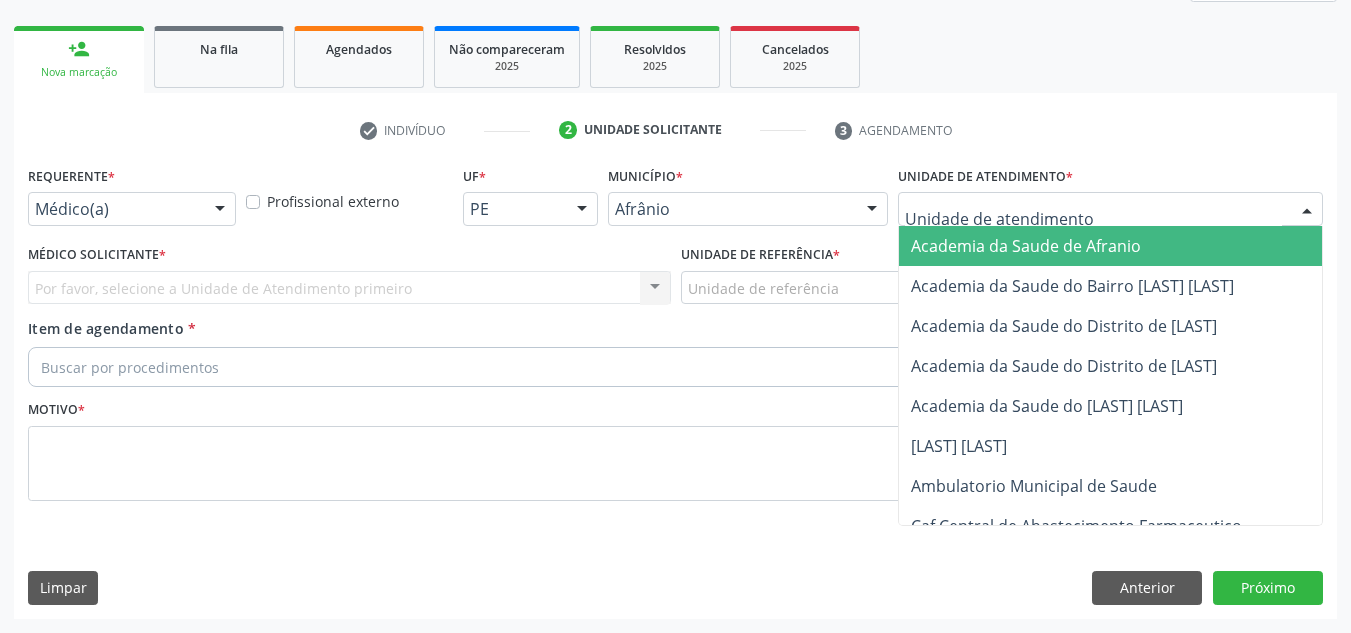 click at bounding box center [1110, 209] 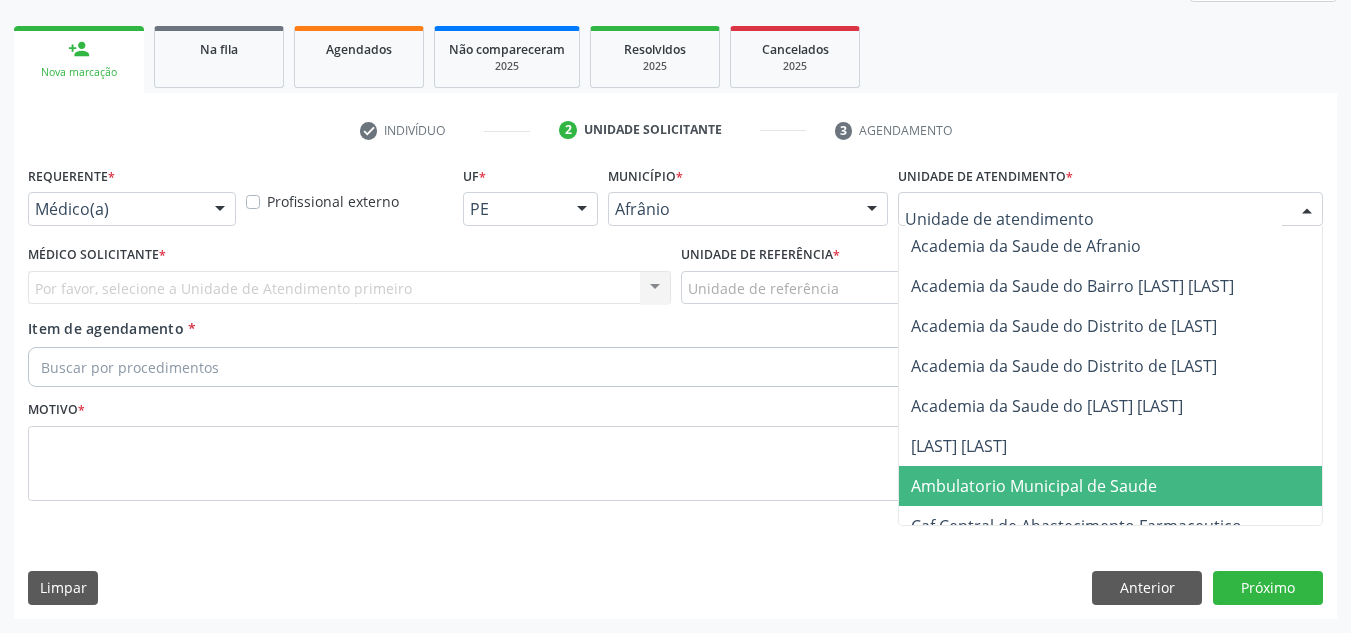 click on "Ambulatorio Municipal de Saude" at bounding box center [1034, 486] 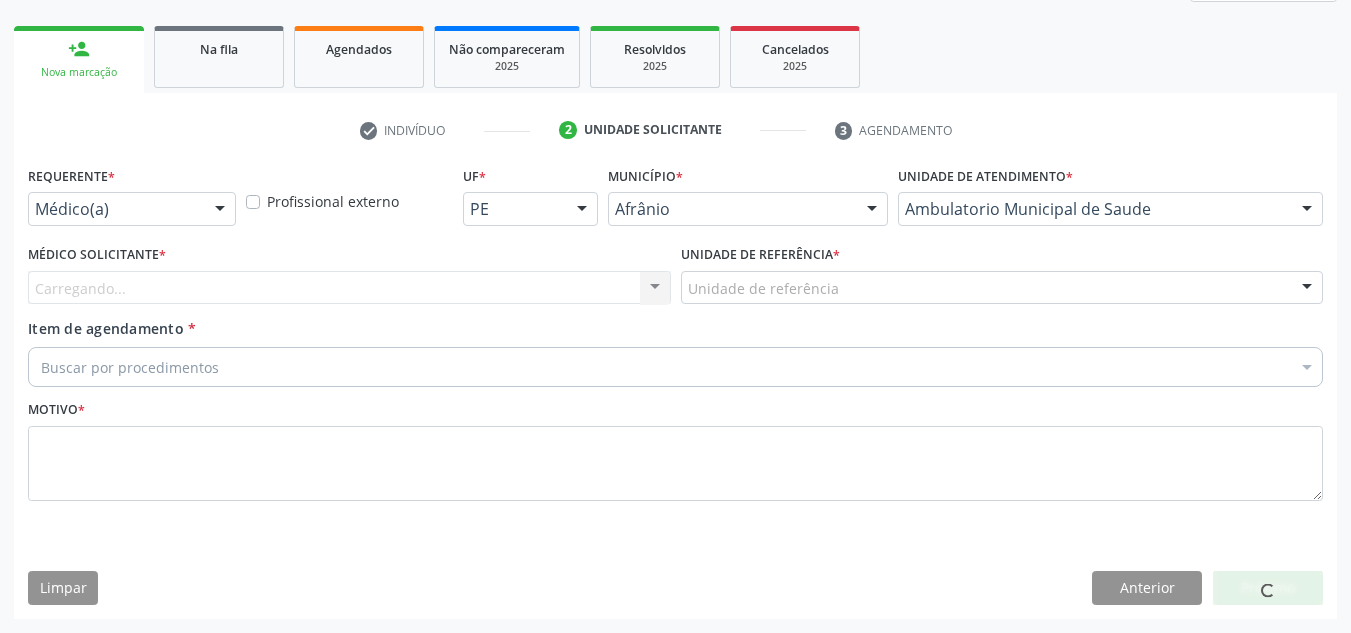 click on "Carregando...
Nenhum resultado encontrado para: "   "
Não há nenhuma opção para ser exibida." at bounding box center (349, 288) 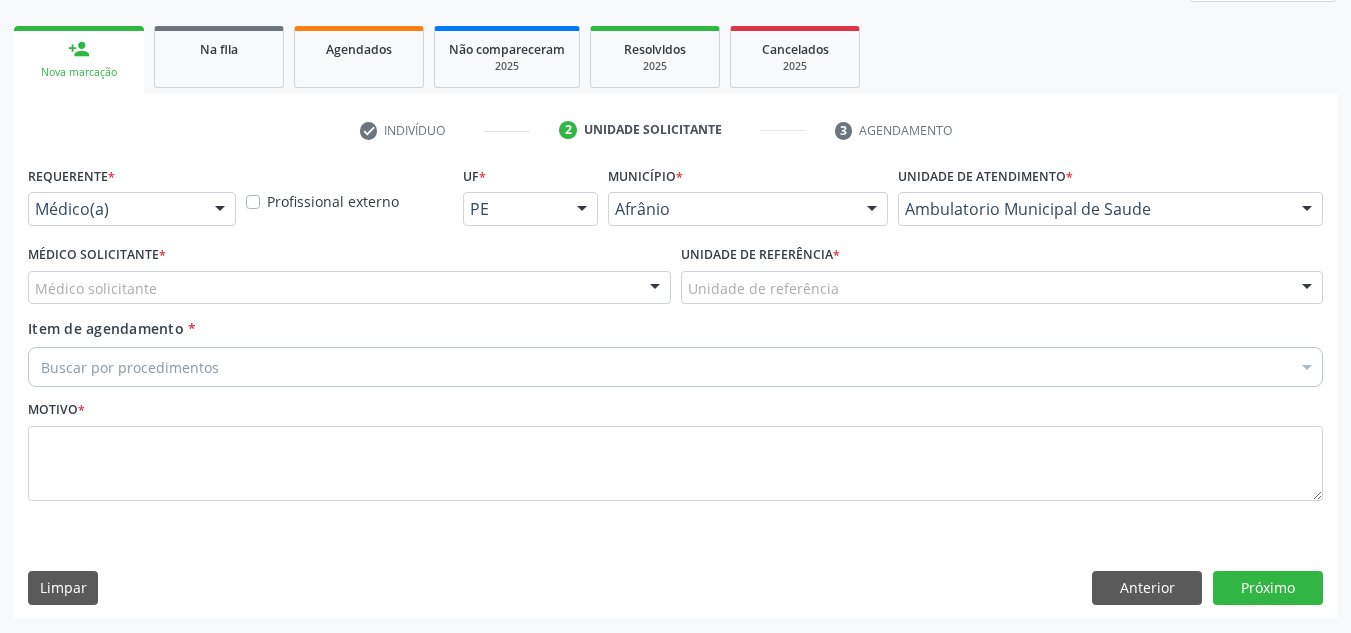 click on "Médico solicitante" at bounding box center [349, 288] 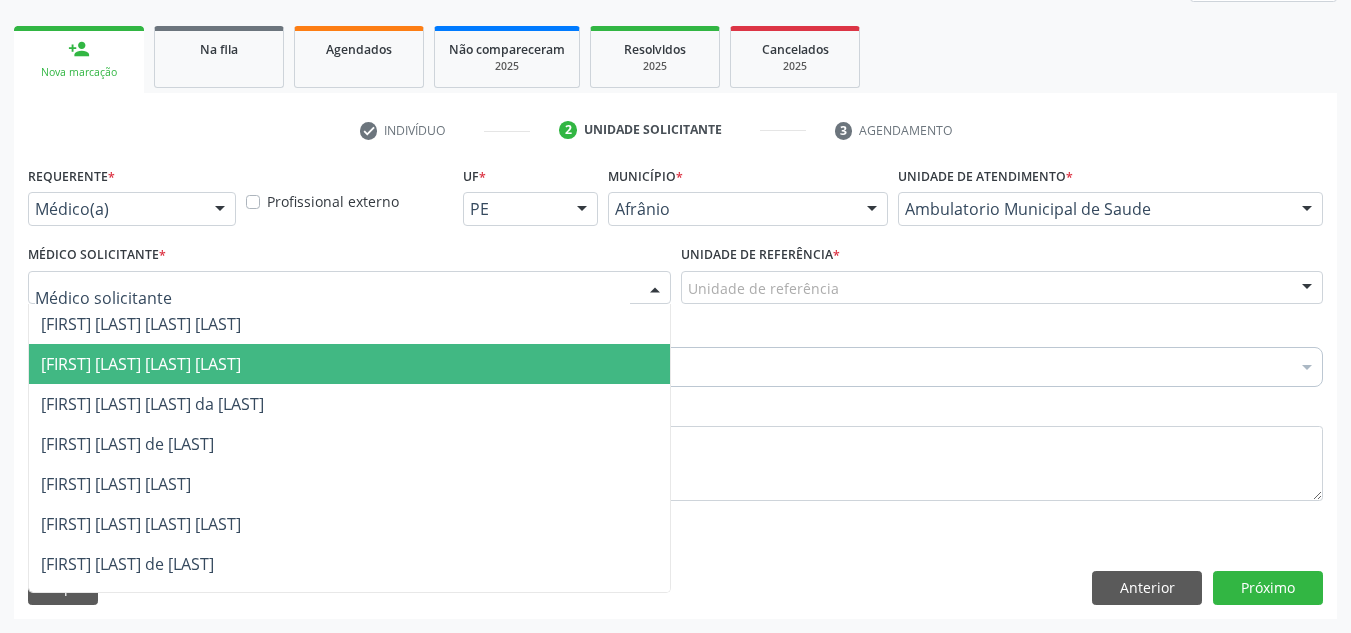 click on "[FIRST] [LAST] [LAST] [LAST]" at bounding box center [349, 364] 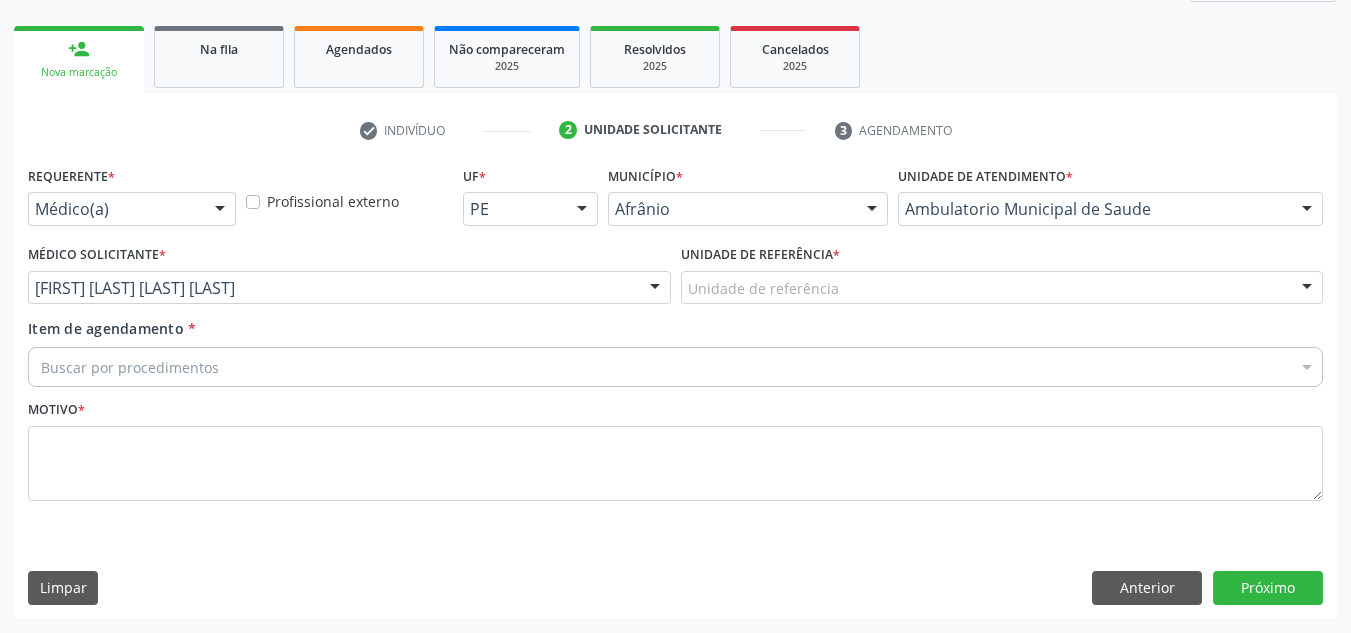 click on "Unidade de referência
*
Unidade de referência
ESF de Extrema   ESF de Barra das Melancias   ESF [LAST] e [LAST] [LAST] de Macedo   ESF [LAST] da [LAST] [LAST]   ESF [LAST] [LAST]   ESF [LAST] [LAST]   ESF [LAST] [LAST] de [LAST]   ESF [LAST] [LAST] da [LAST] [LAST]   ESF [LAST] [LAST] [LAST]
Nenhum resultado encontrado para: "   "
Não há nenhuma opção para ser exibida." at bounding box center (1002, 272) 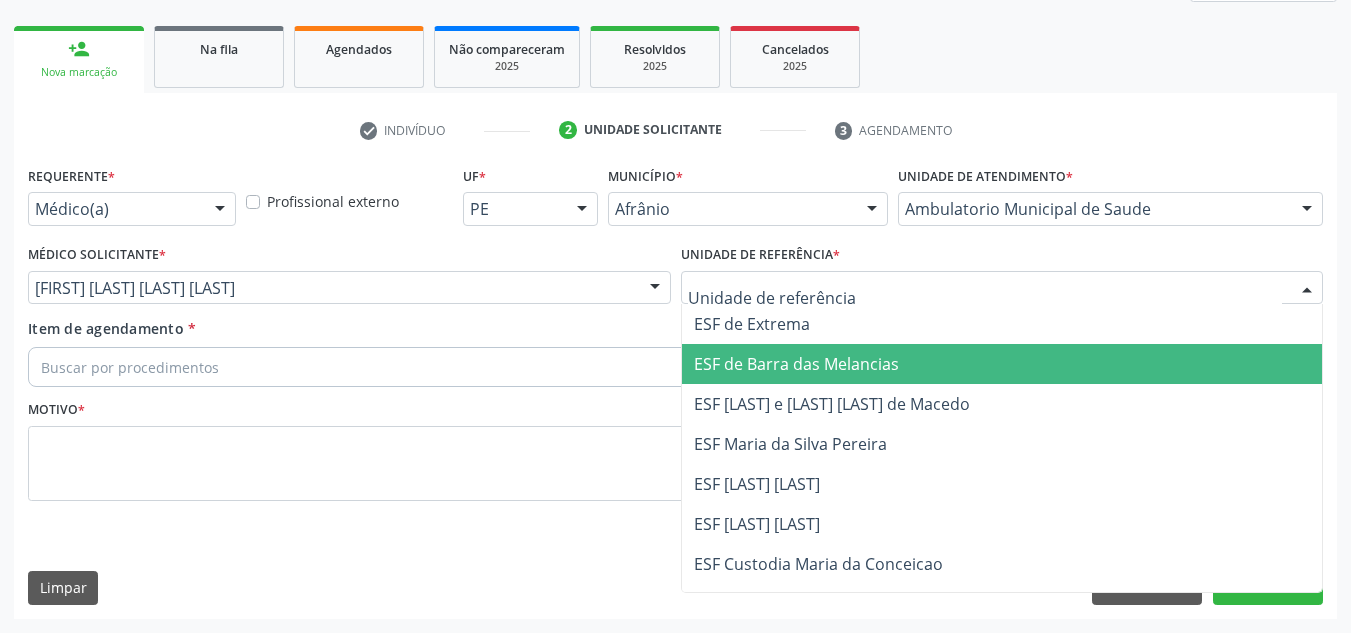 click on "ESF [LAST] e [LAST] [LAST] de Macedo" at bounding box center [832, 404] 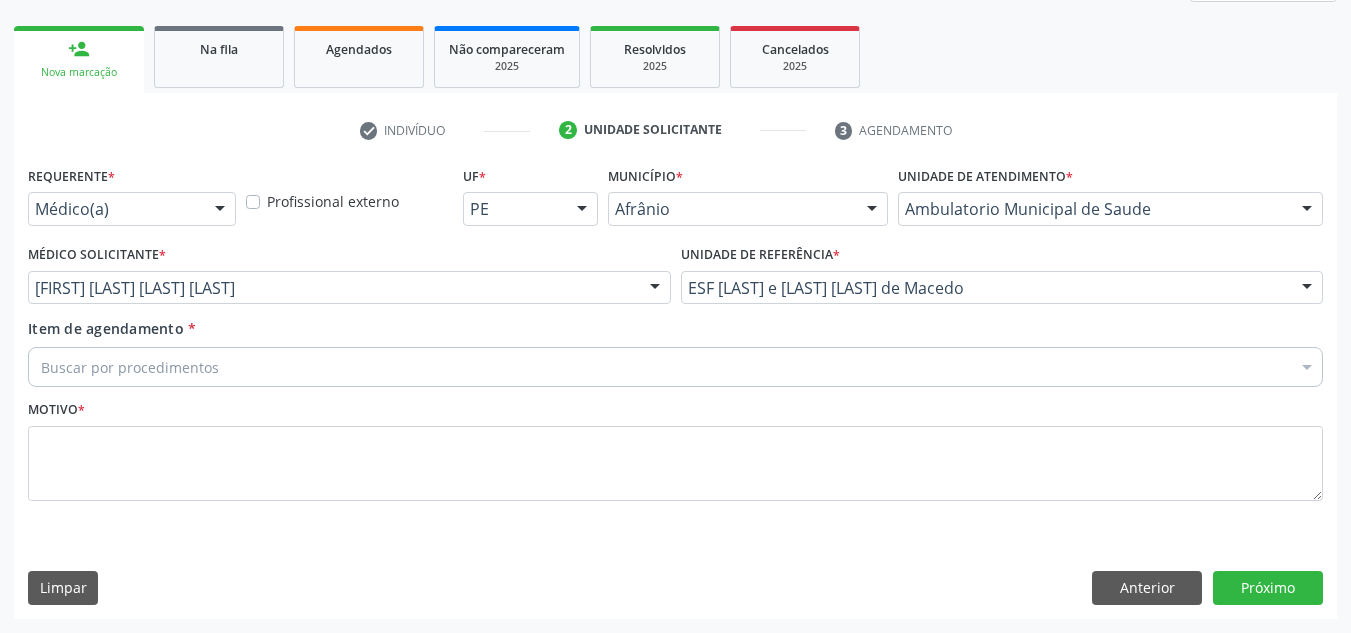 click on "Buscar por procedimentos" at bounding box center [675, 367] 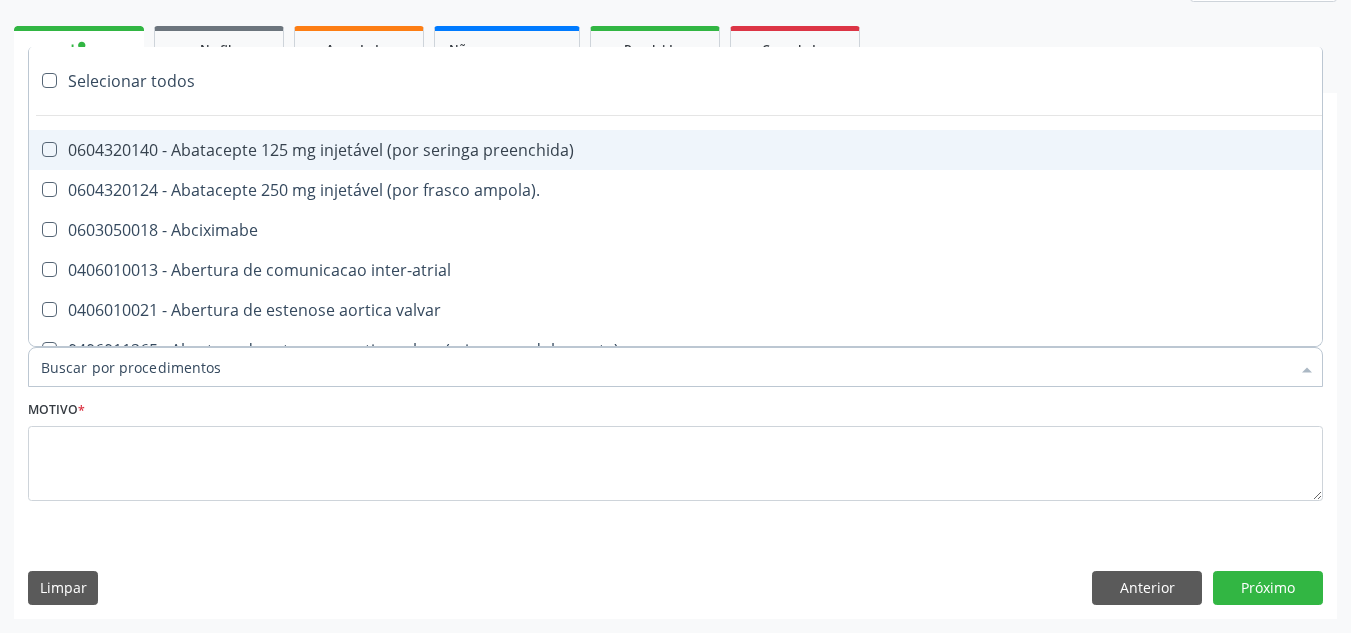 paste on "oftalmologista" 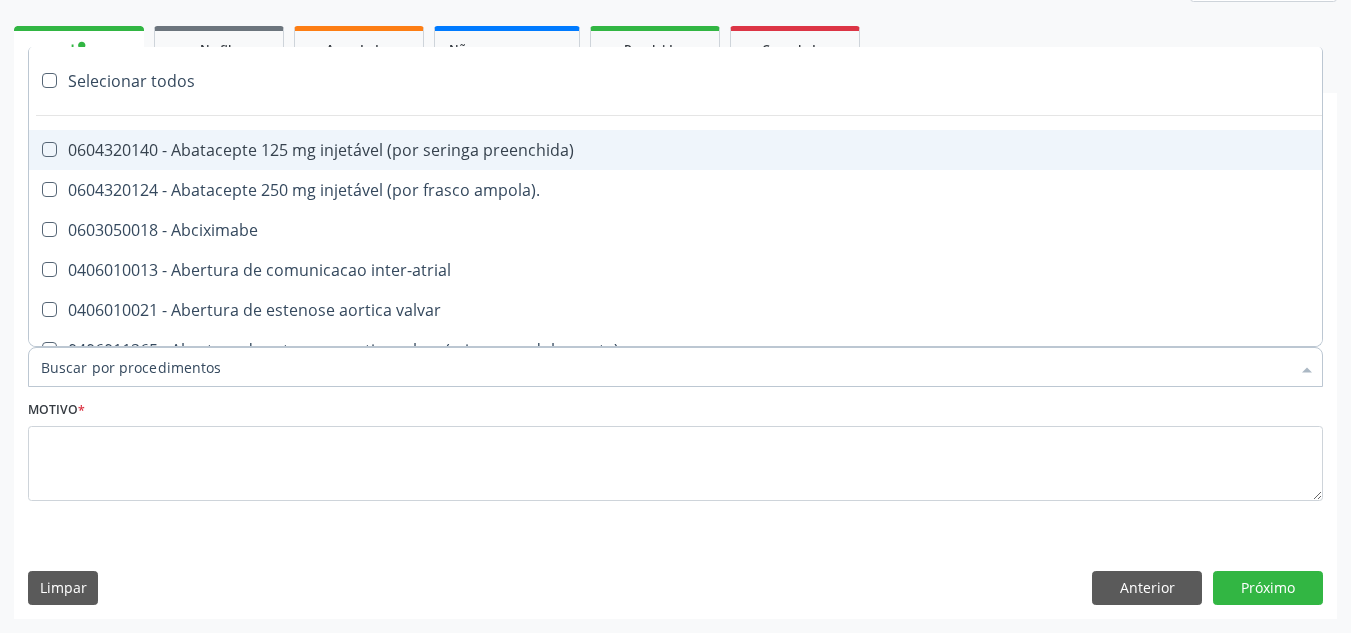 type on "oftalmologista" 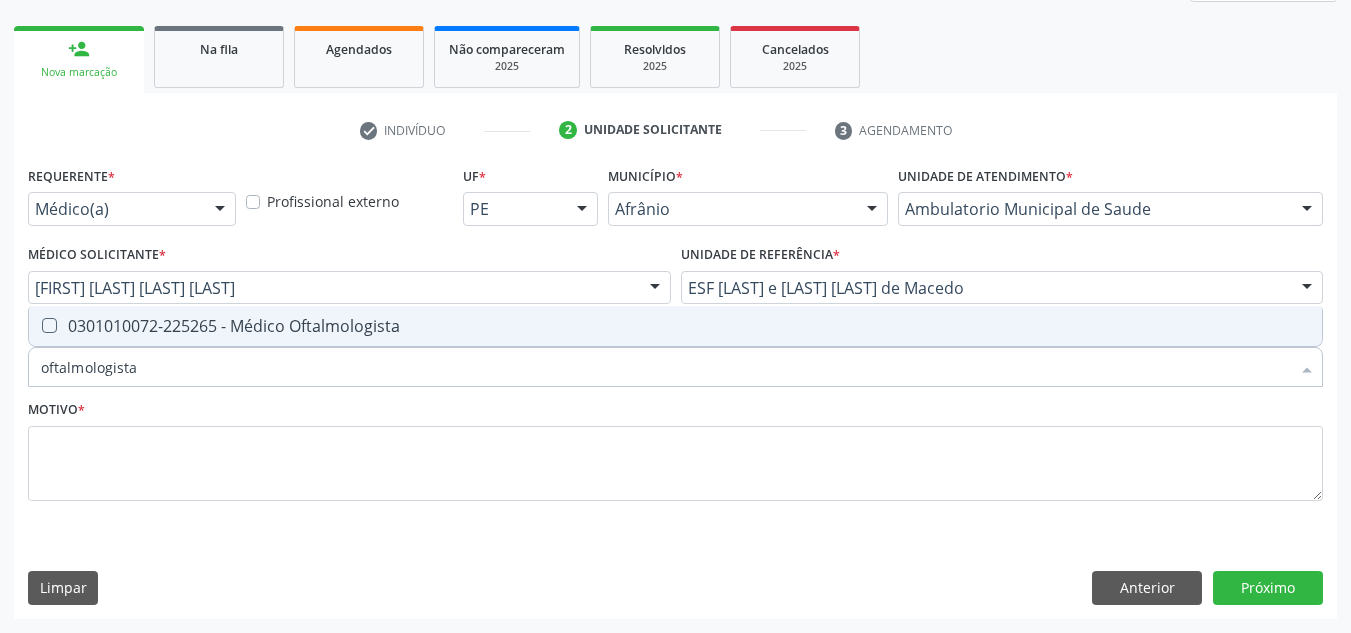click on "0301010072-225265 - Médico Oftalmologista" at bounding box center [675, 326] 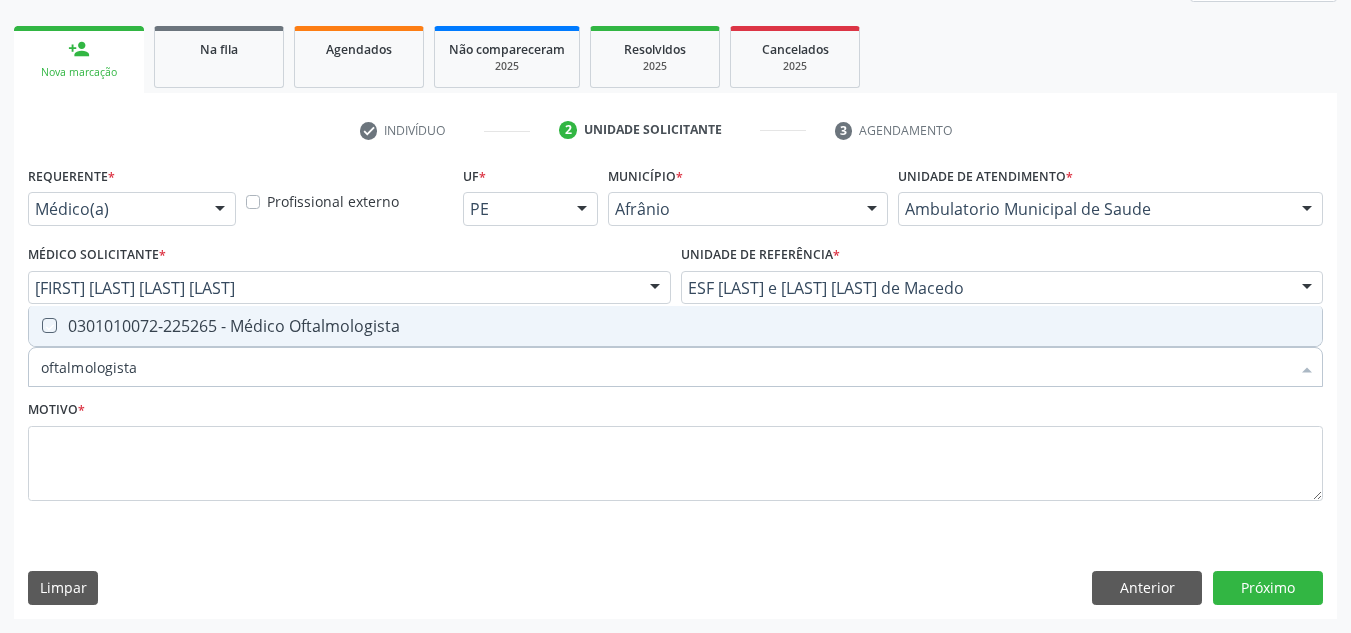 checkbox on "true" 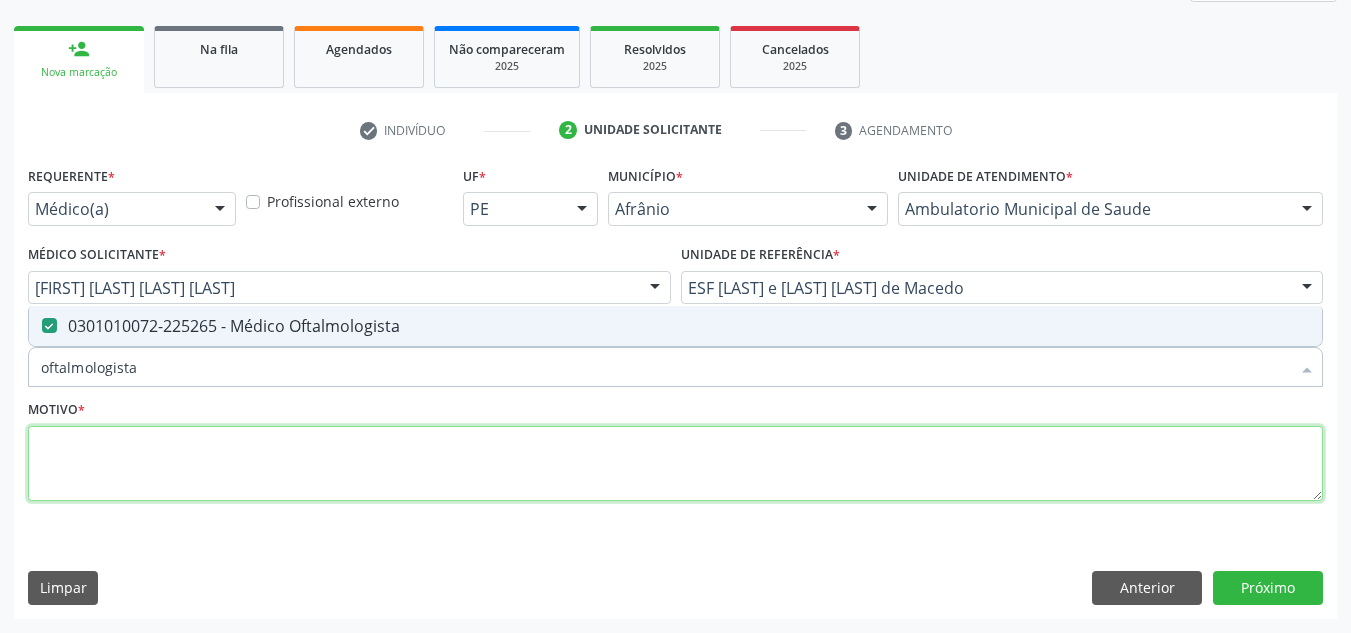 click at bounding box center [675, 464] 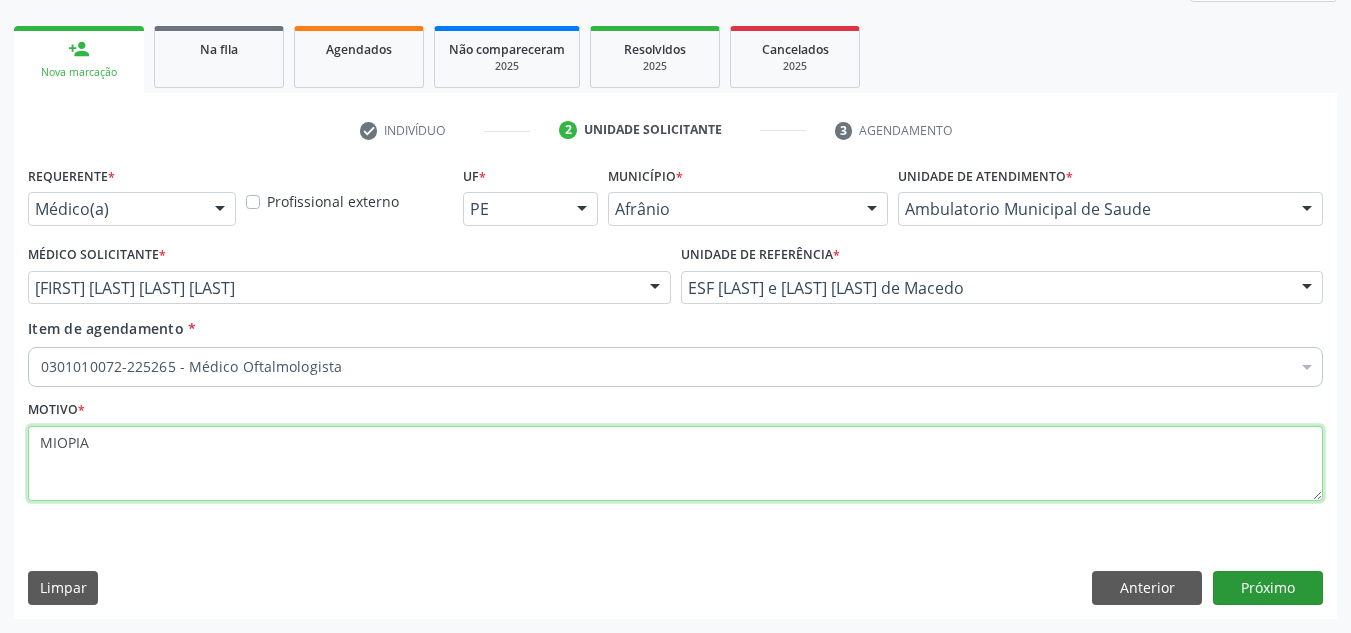 type on "MIOPIA" 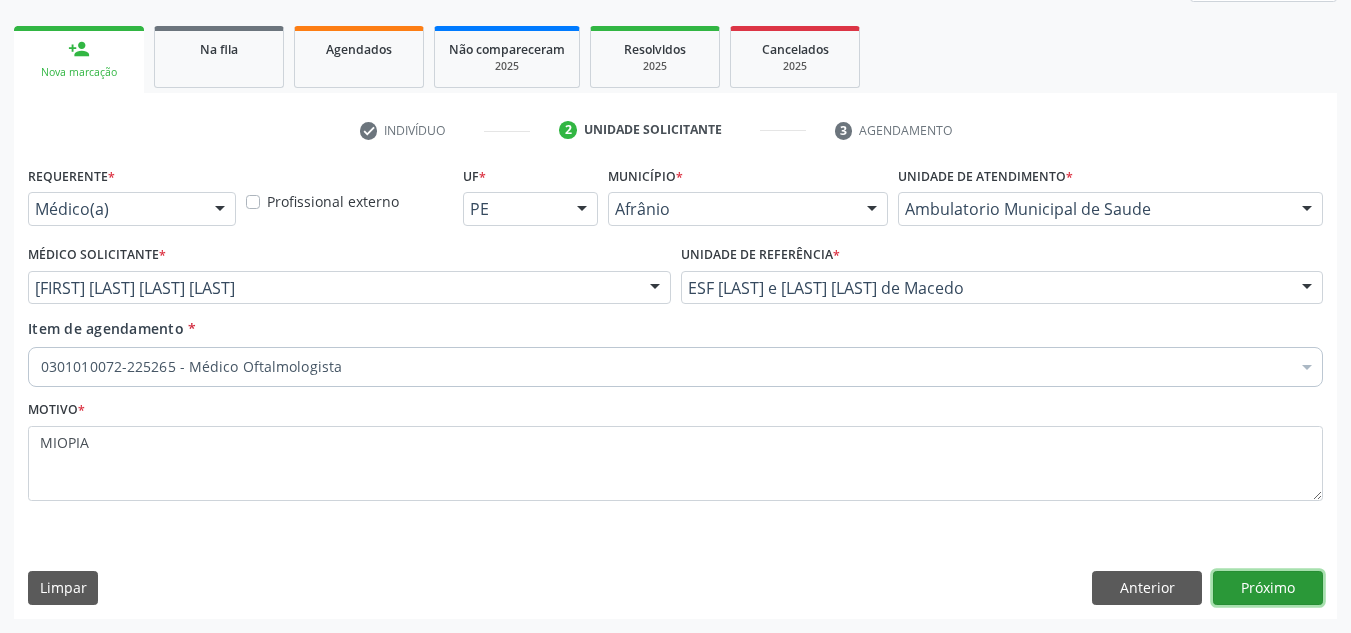 click on "Próximo" at bounding box center (1268, 588) 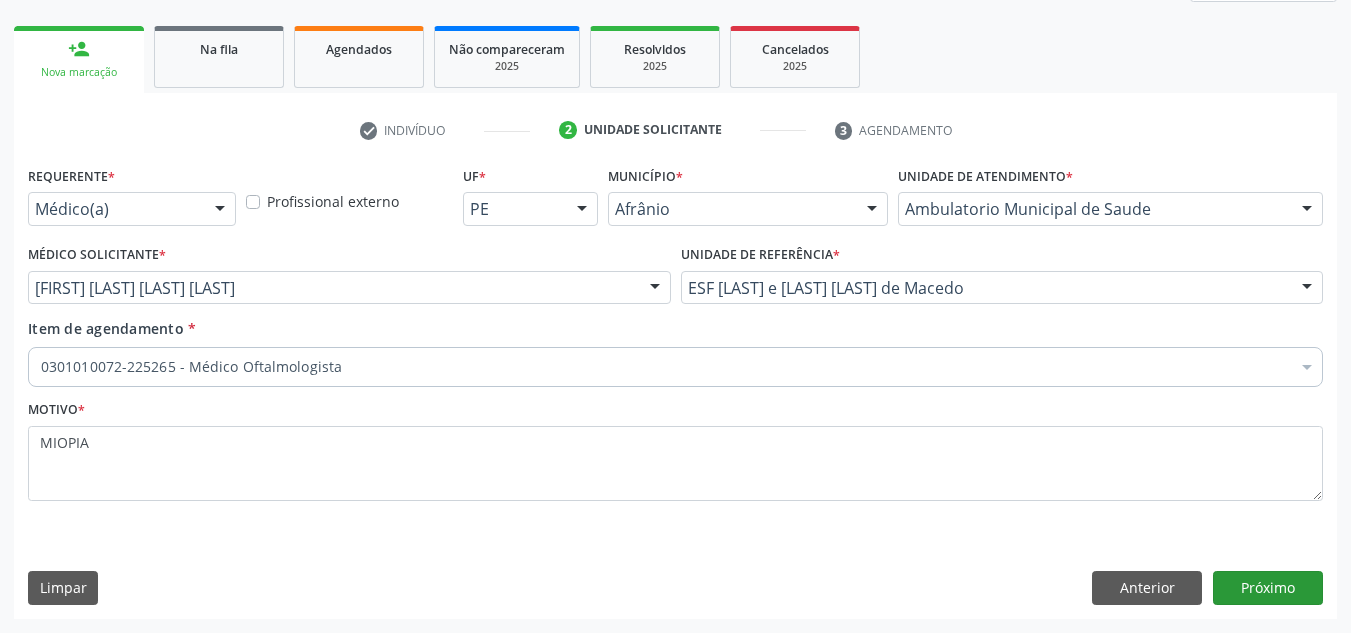 scroll, scrollTop: 237, scrollLeft: 0, axis: vertical 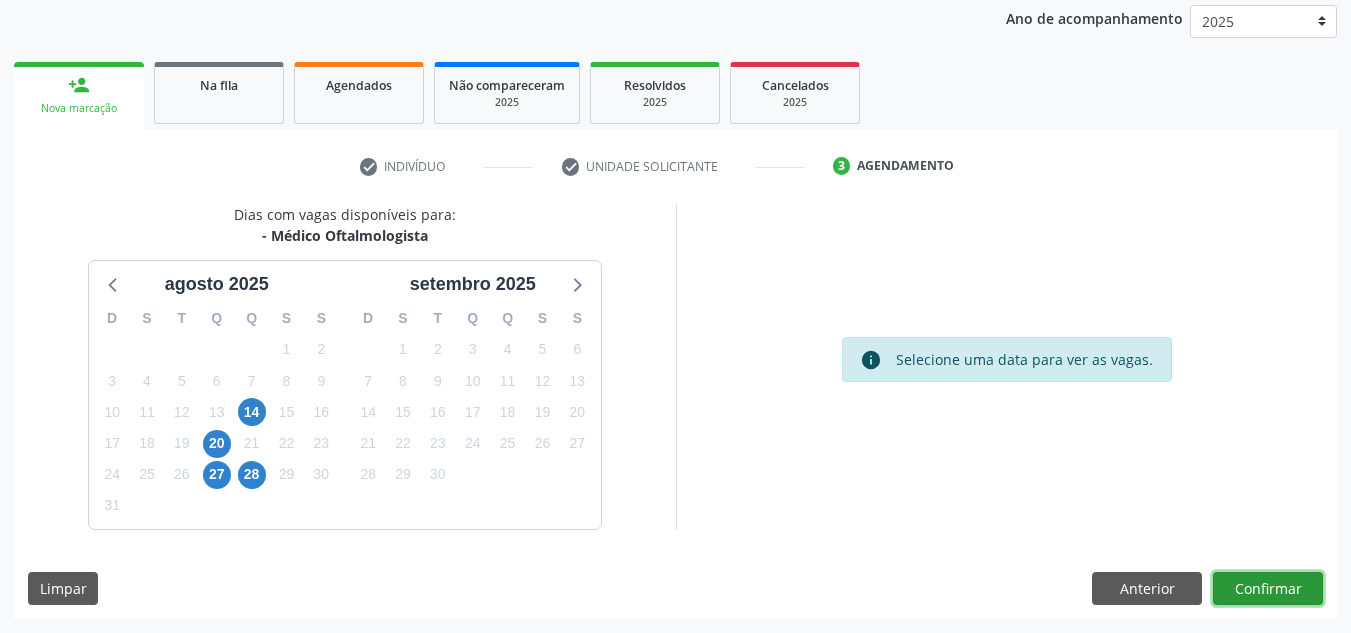 click on "Confirmar" at bounding box center [1268, 589] 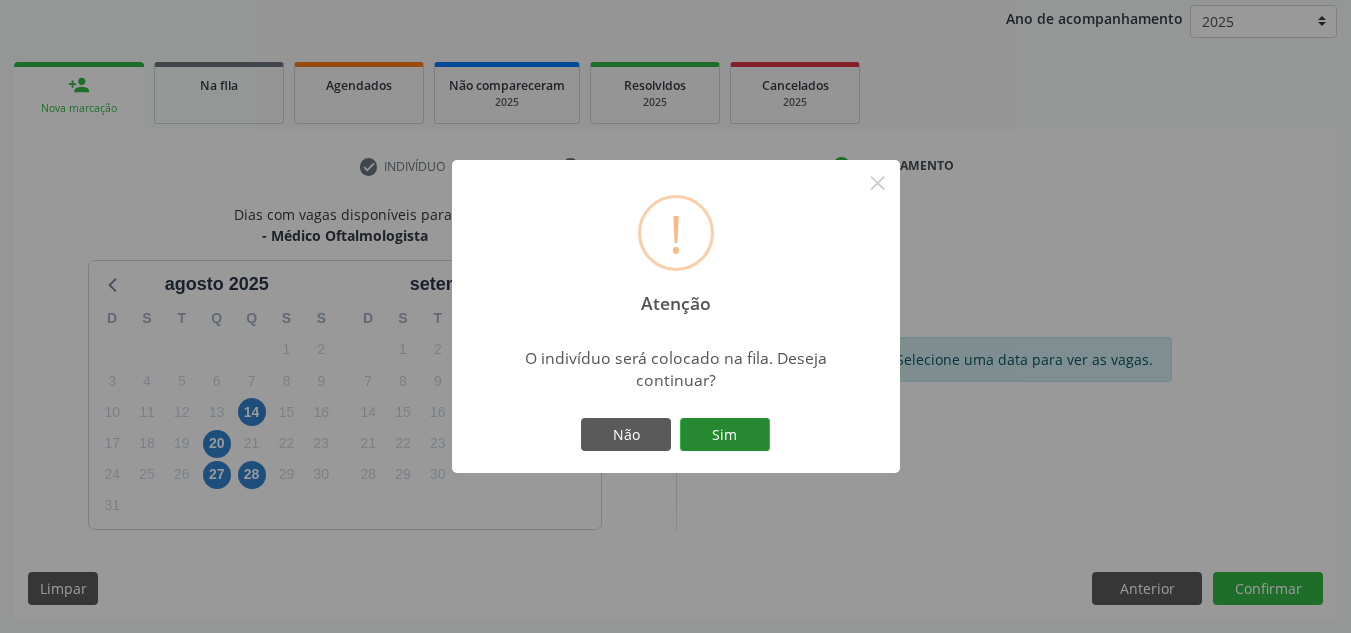 click on "Sim" at bounding box center [725, 435] 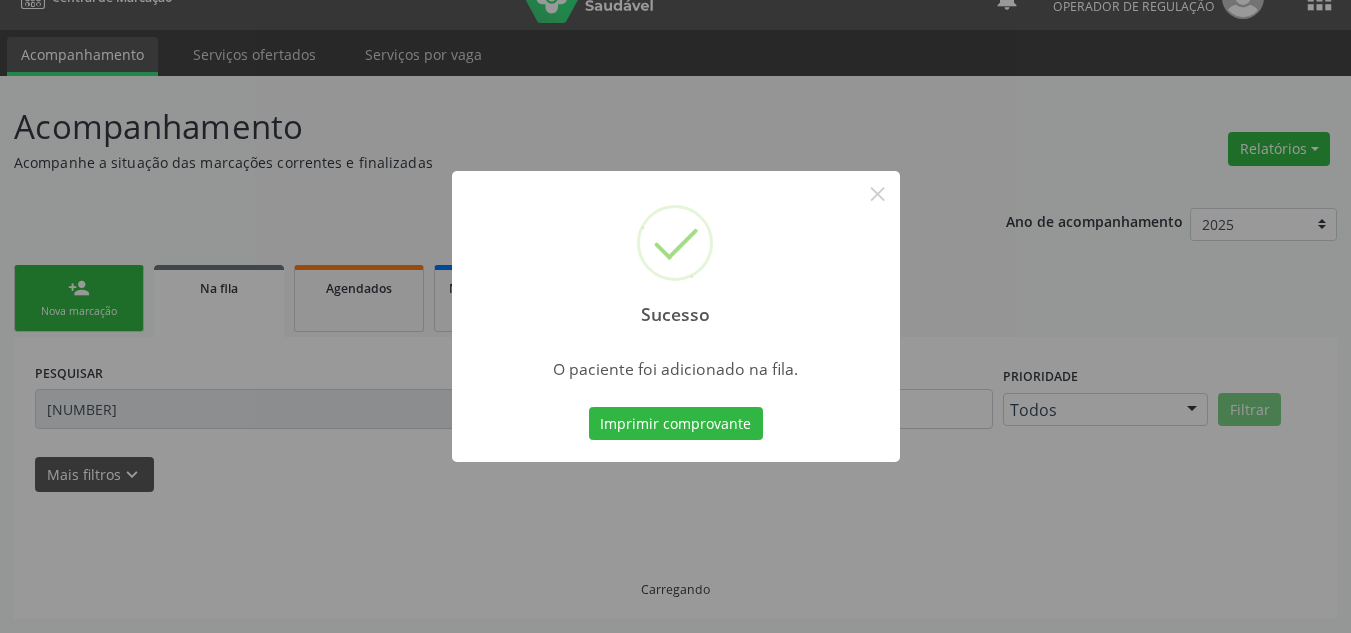 scroll, scrollTop: 34, scrollLeft: 0, axis: vertical 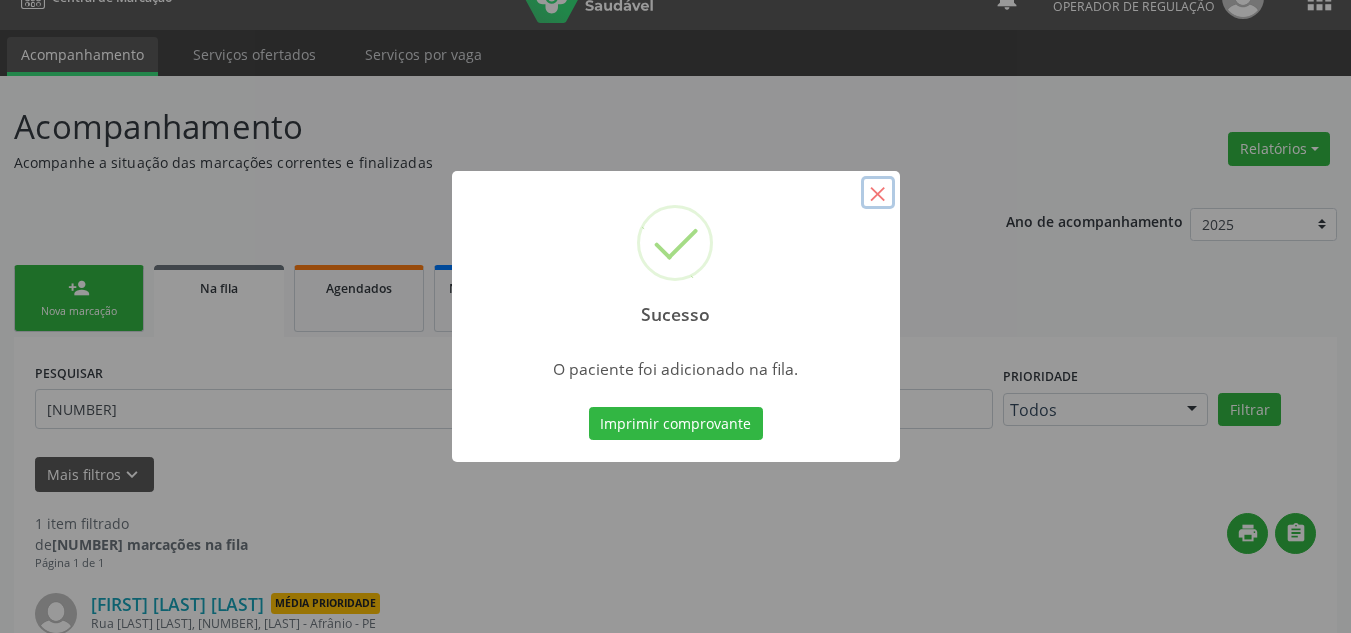 click on "×" at bounding box center [878, 193] 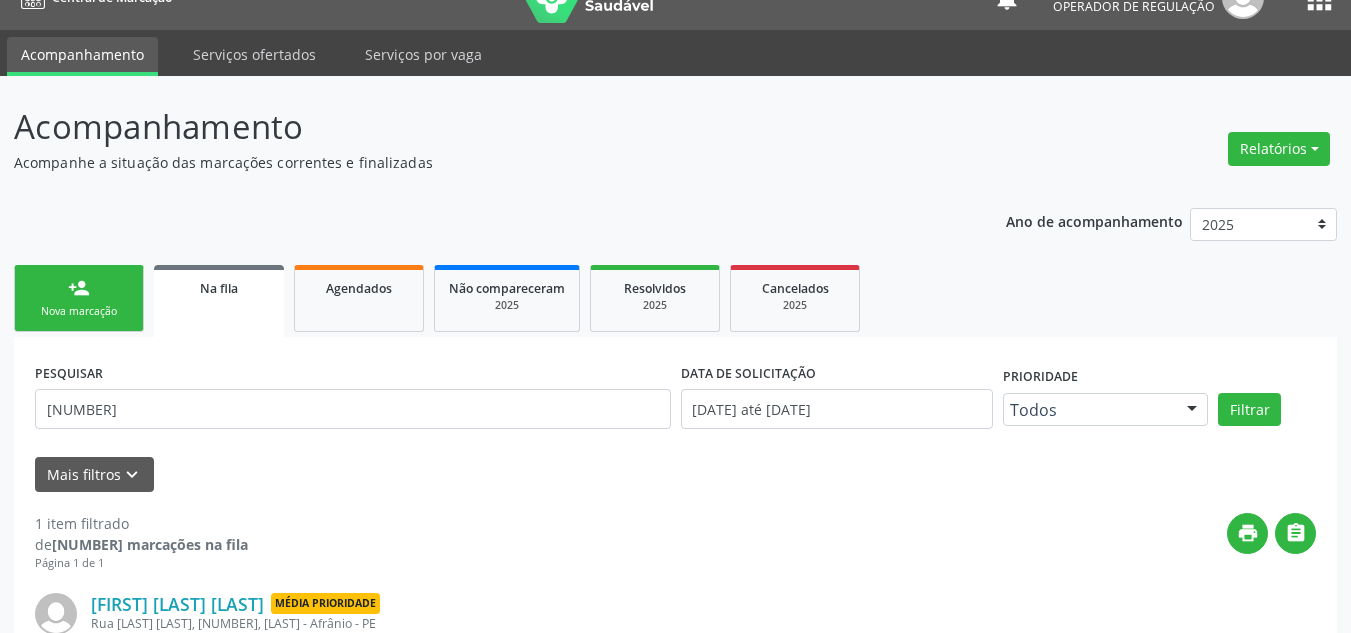 click on "Nova marcação" at bounding box center (79, 311) 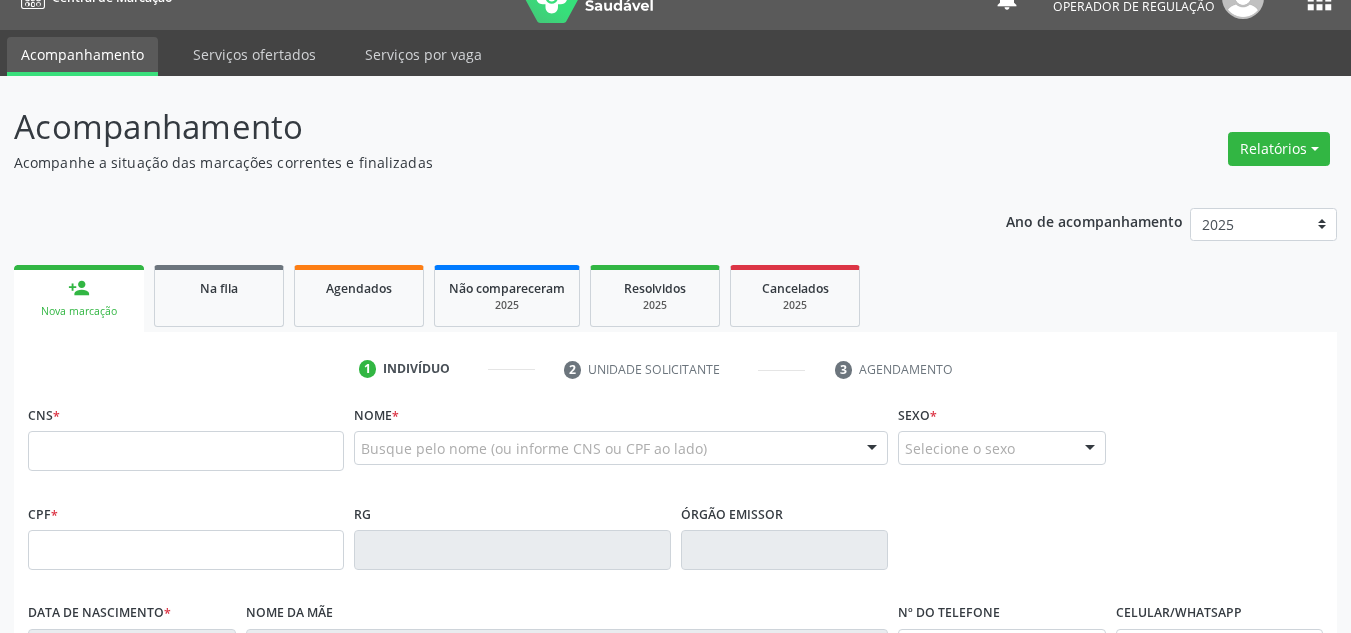 click on "Nova marcação" at bounding box center [79, 311] 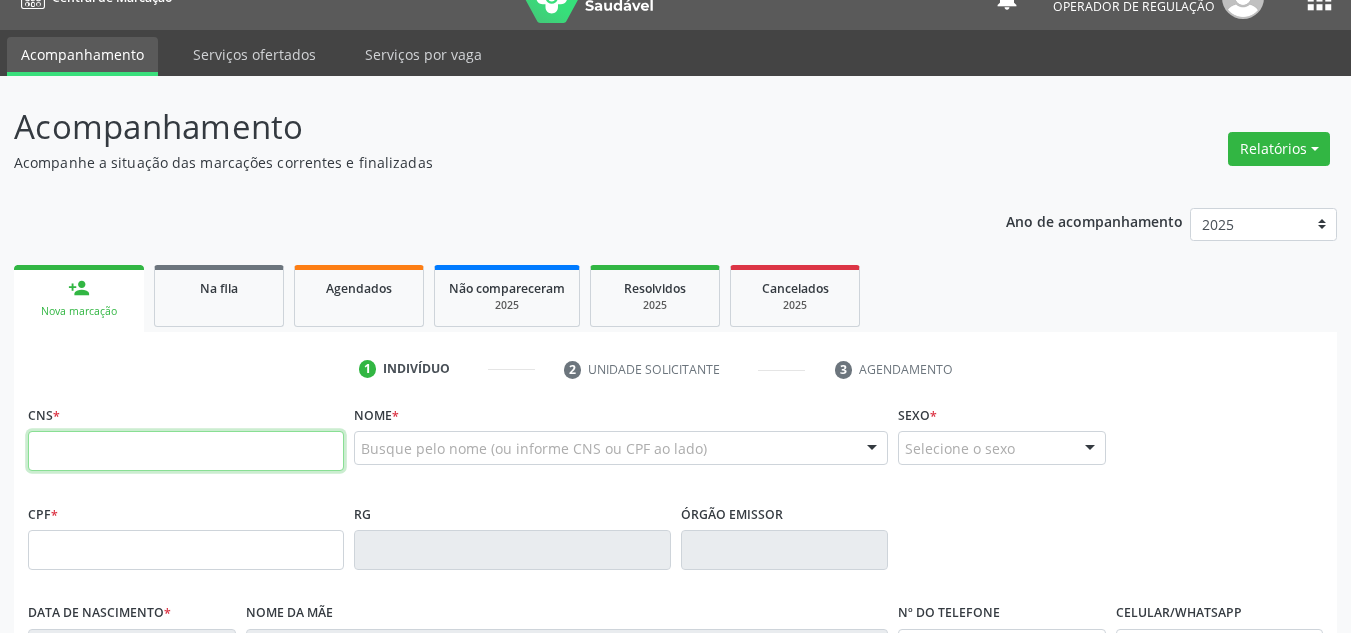 click at bounding box center [186, 451] 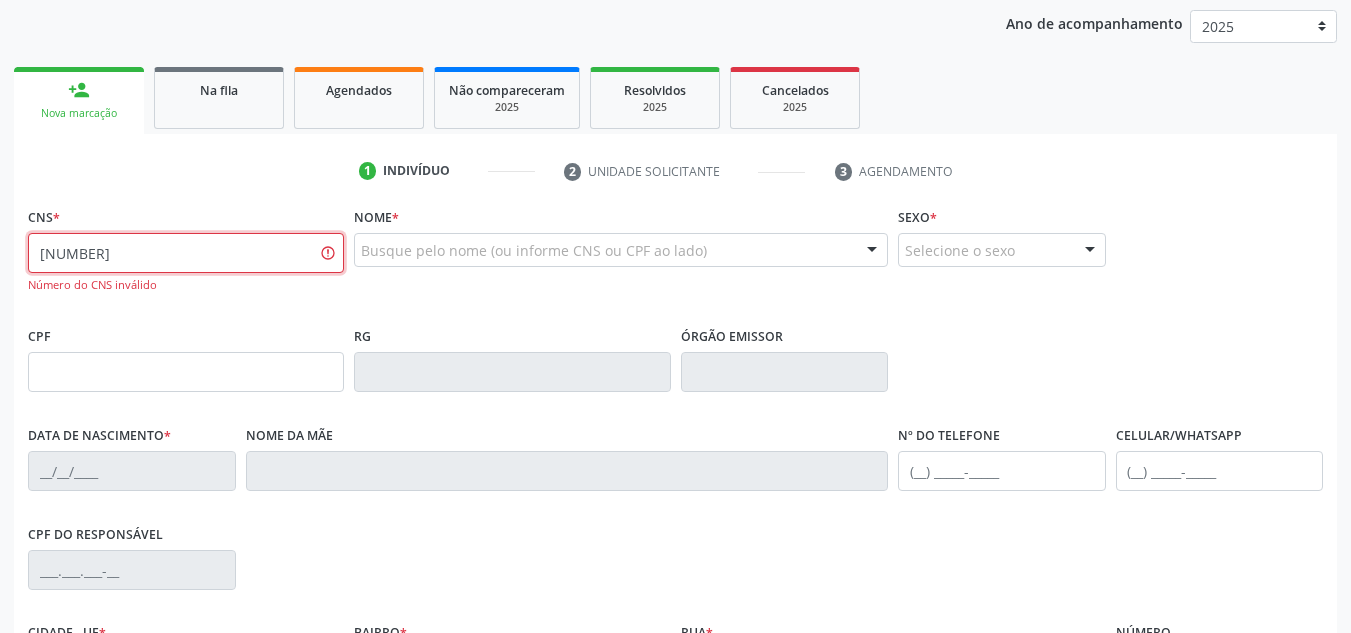 scroll, scrollTop: 234, scrollLeft: 0, axis: vertical 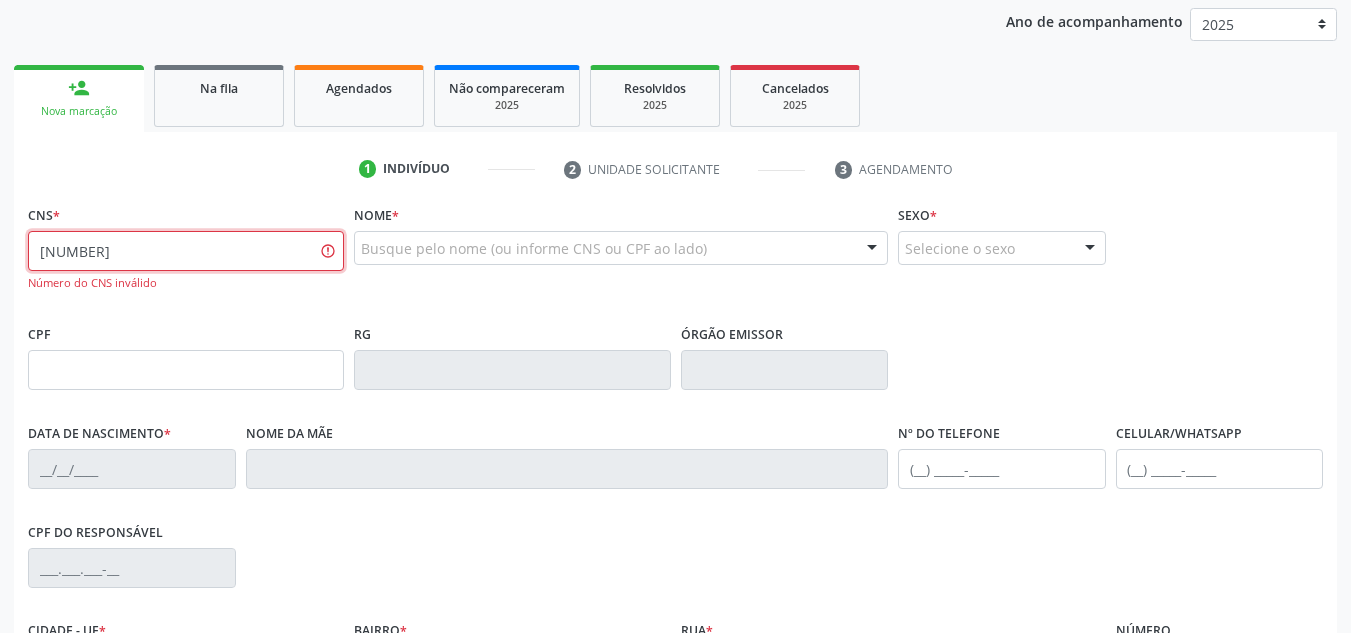 type on "[NUMBER]" 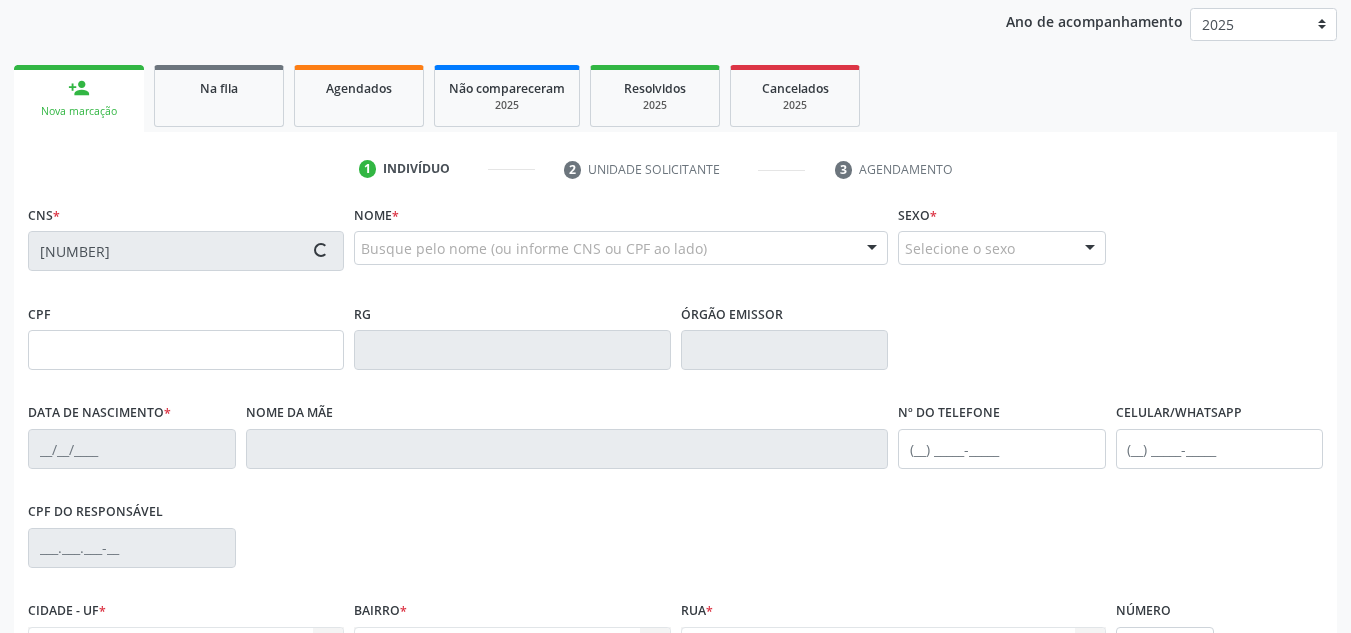 type on "[CPF]" 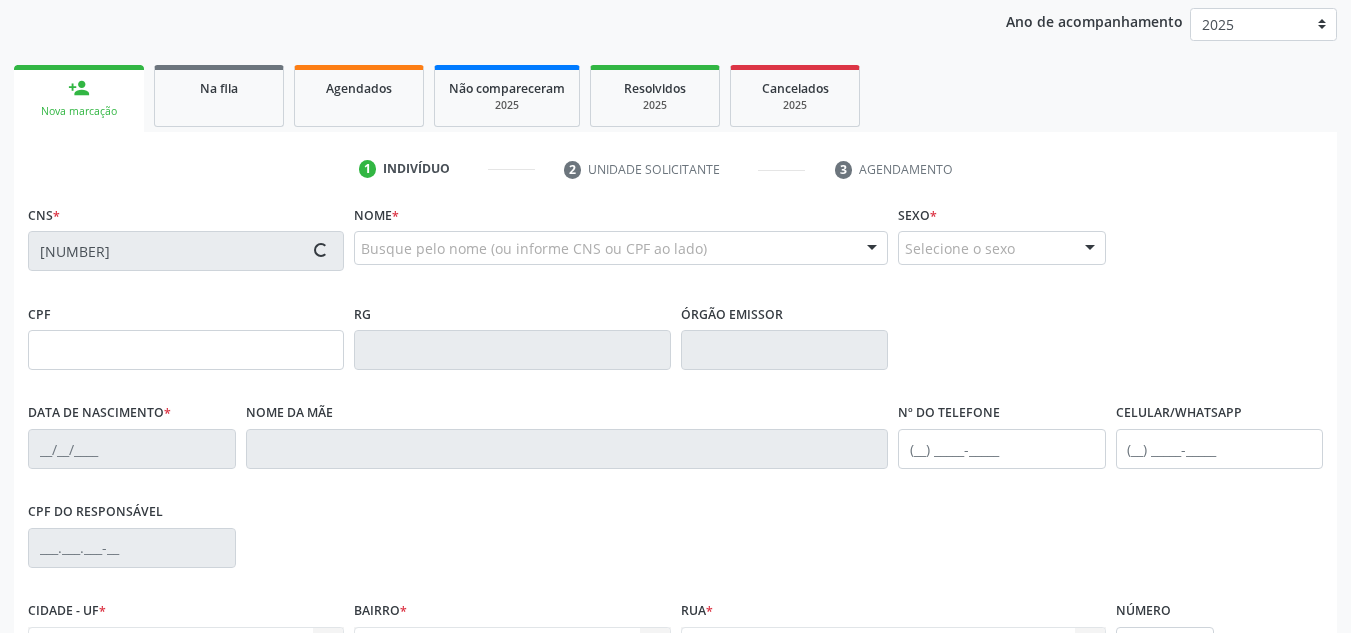 type on "[DATE]" 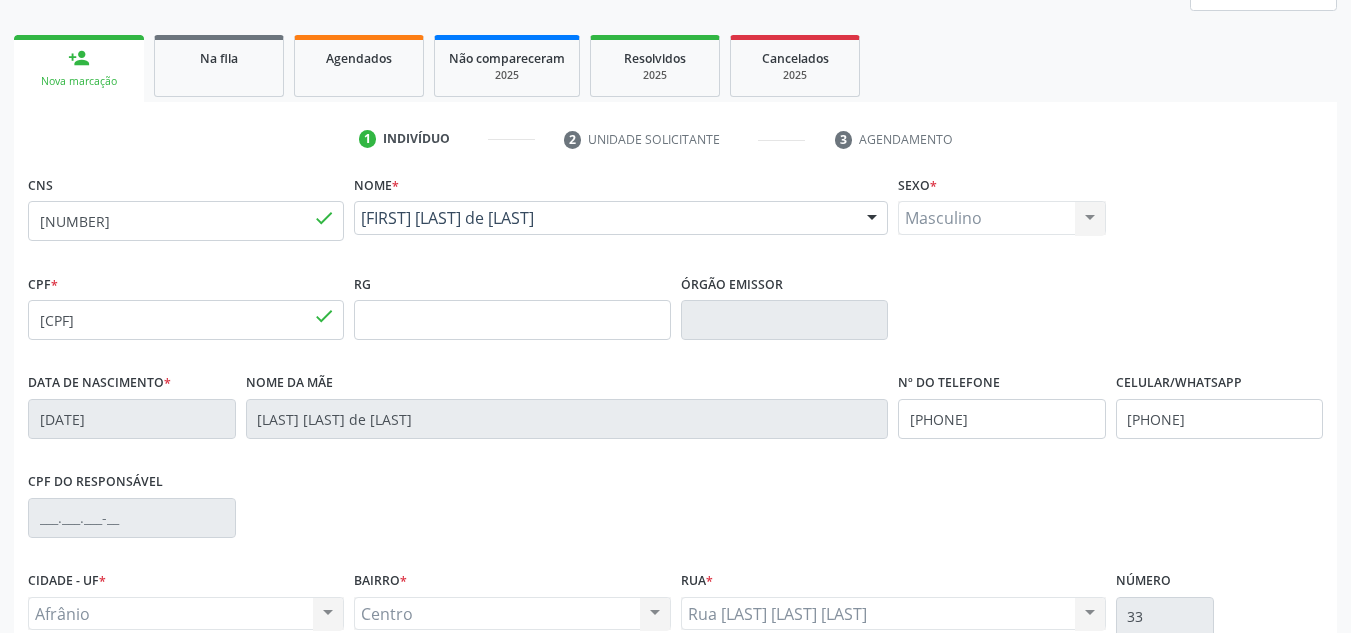 scroll, scrollTop: 451, scrollLeft: 0, axis: vertical 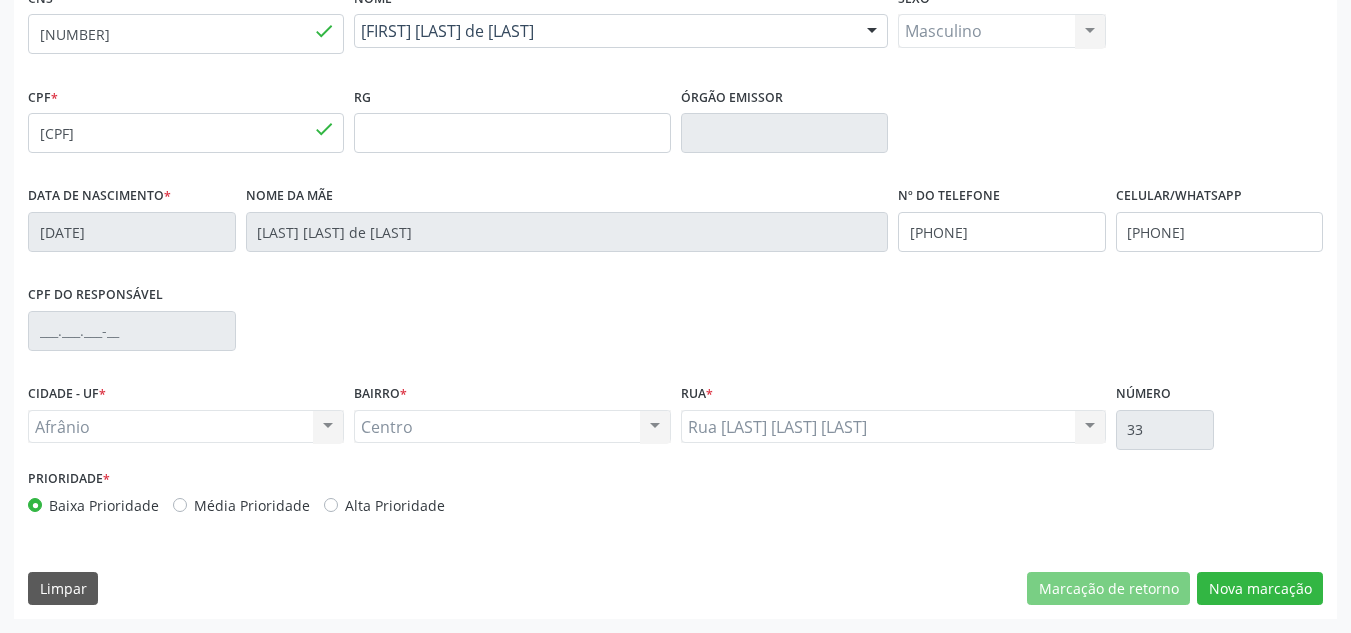 click on "Média Prioridade" at bounding box center (252, 505) 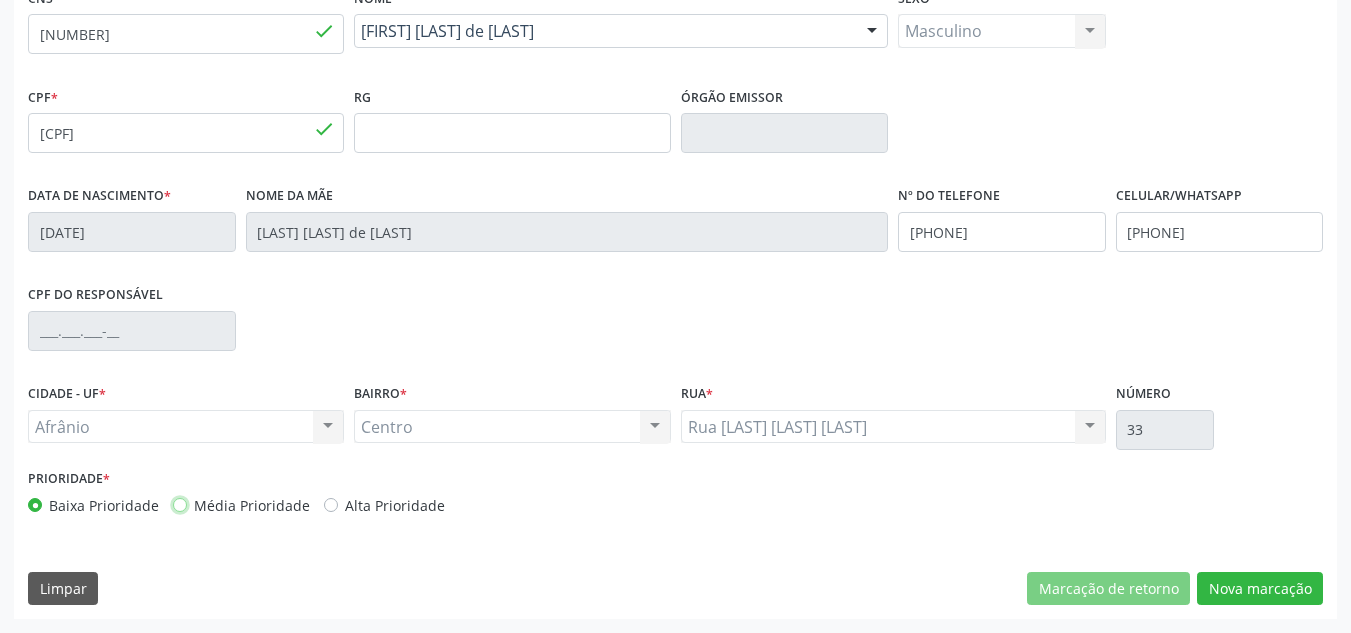 radio on "true" 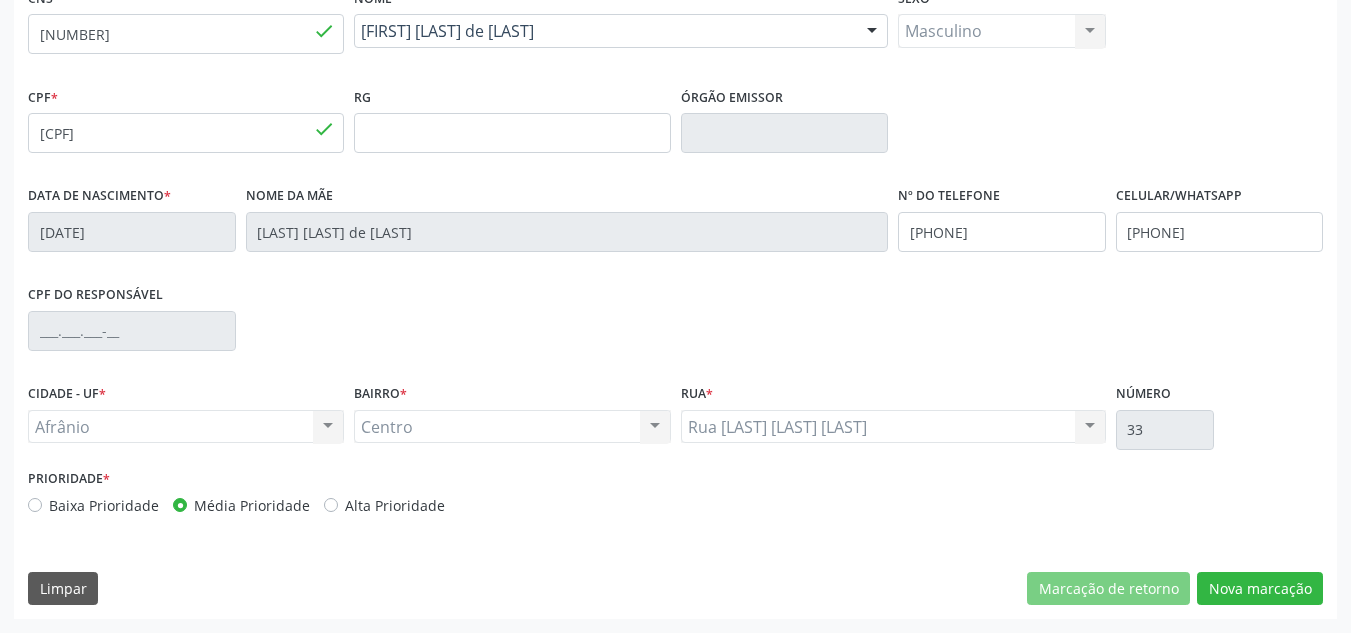 click on "CNS
[NUMBER]       done
Nome
*
[FIRST] [LAST] de [LAST]
[FIRST] [LAST] de [LAST]
CNS:
[NUMBER]
CPF:
[CPF]
Nascimento:
[DATE]
Nenhum resultado encontrado para: "   "
Digite o nome
Sexo
*
Masculino         Masculino   Feminino
Nenhum resultado encontrado para: "   "
Não há nenhuma opção para ser exibida.
CPF
*
[CPF]       done
RG
Órgão emissor
Data de nascimento
*
[DATE]
Nome da mãe
[LAST] [LAST] de [LAST]
Nº do Telefone
[PHONE]
Celular/WhatsApp
[PHONE]
CPF do responsável
CIDADE - UF
*
Afrânio         Afrânio       "" at bounding box center [675, 301] 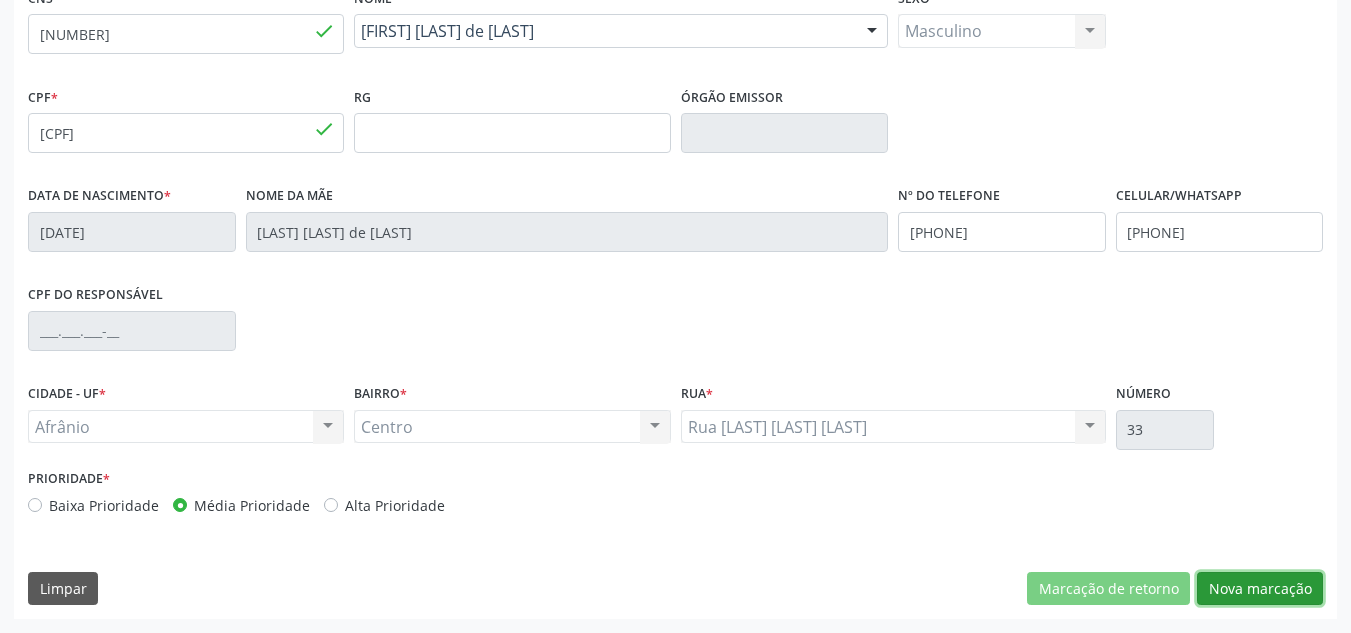 click on "Nova marcação" at bounding box center [1260, 589] 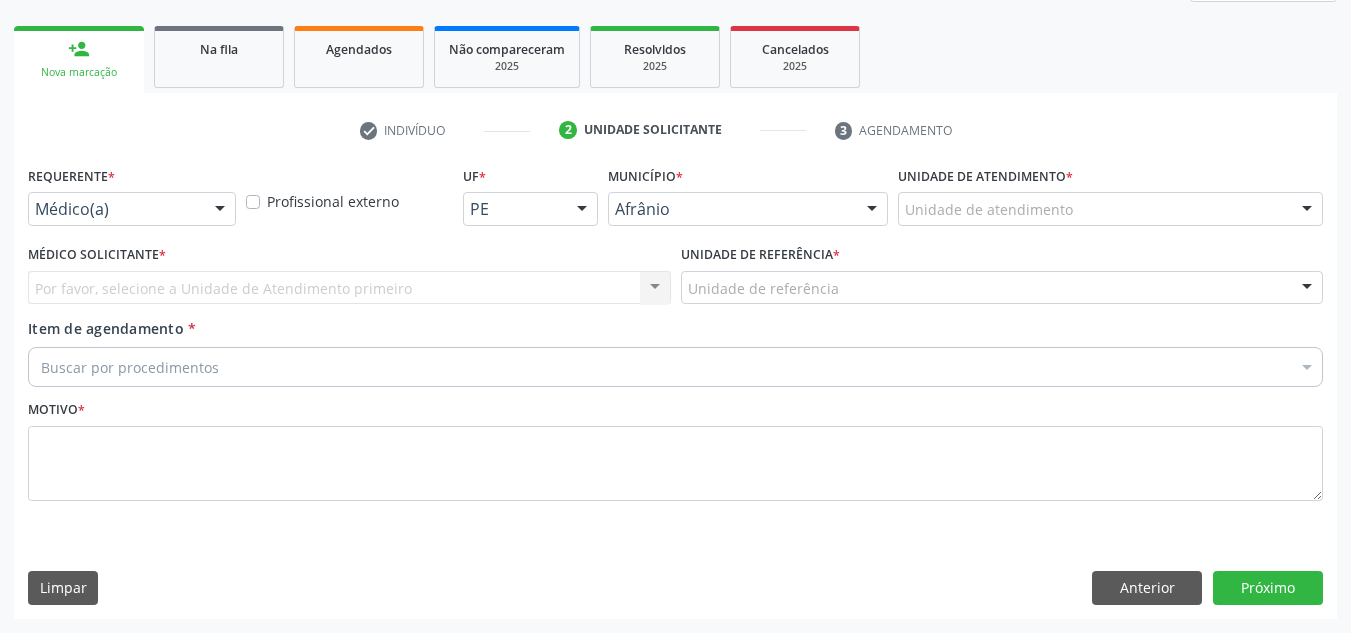 scroll, scrollTop: 273, scrollLeft: 0, axis: vertical 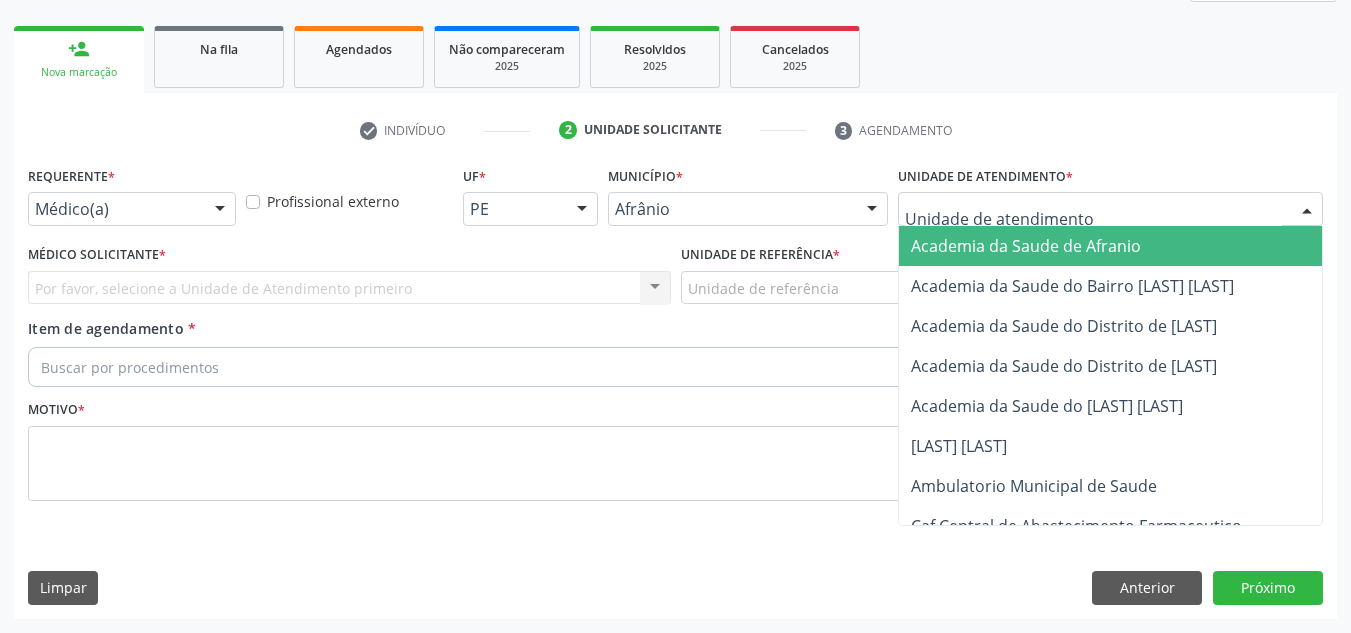 click at bounding box center (1110, 209) 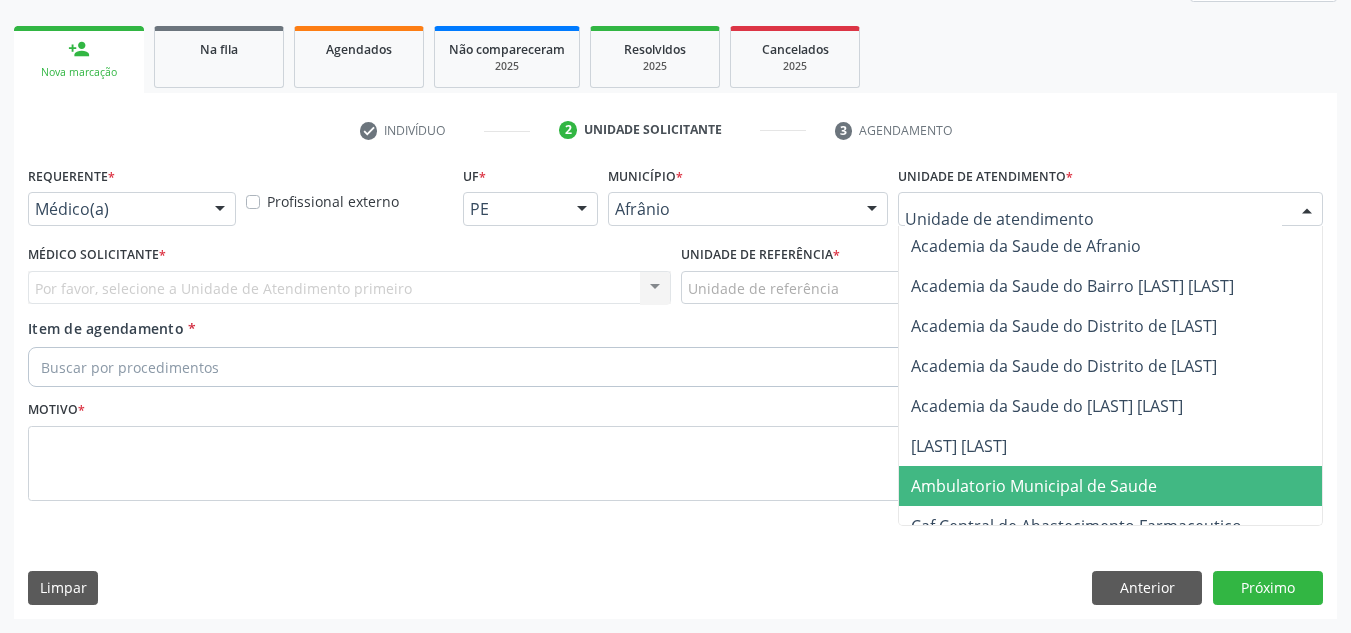 click on "Ambulatorio Municipal de Saude" at bounding box center (1137, 486) 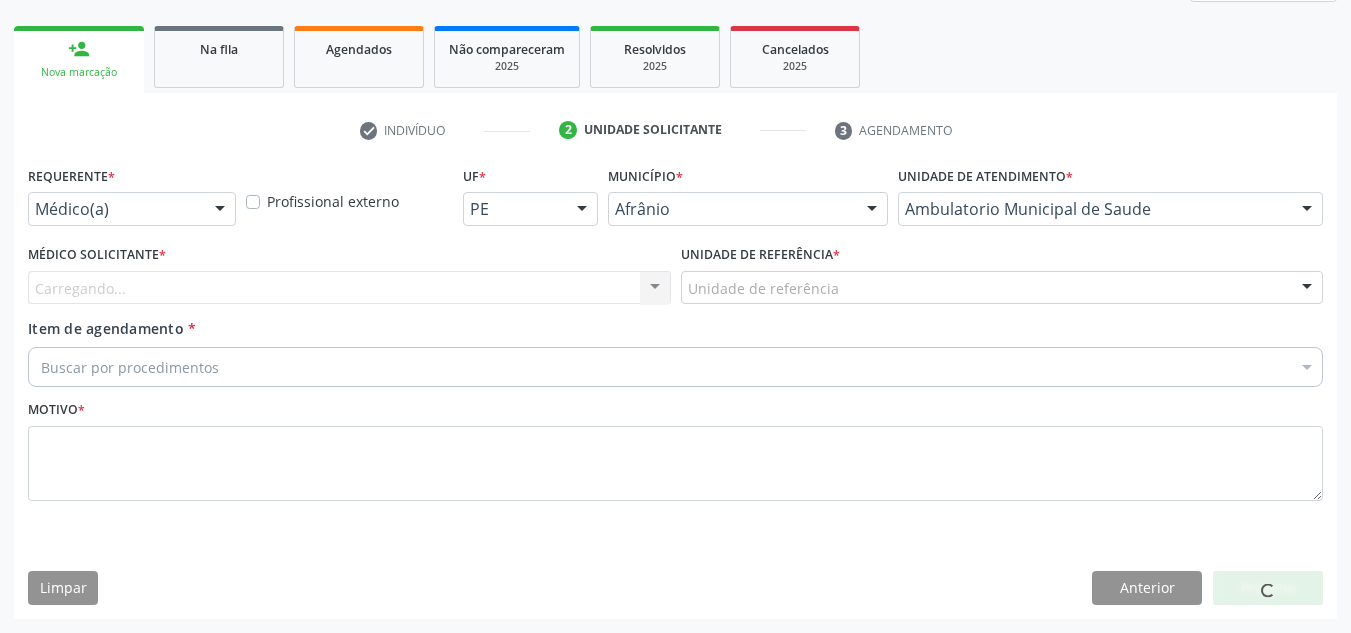 click on "Carregando..." at bounding box center [349, 288] 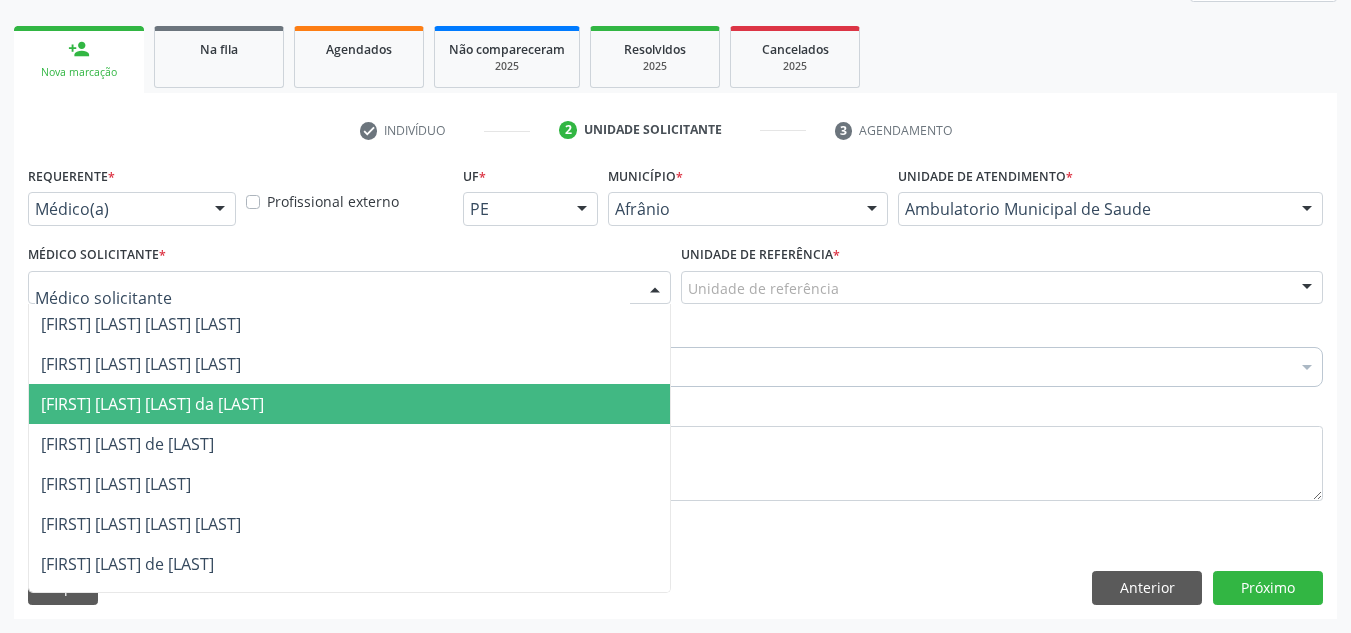 click on "[FIRST] [LAST] de [LAST]" at bounding box center (349, 444) 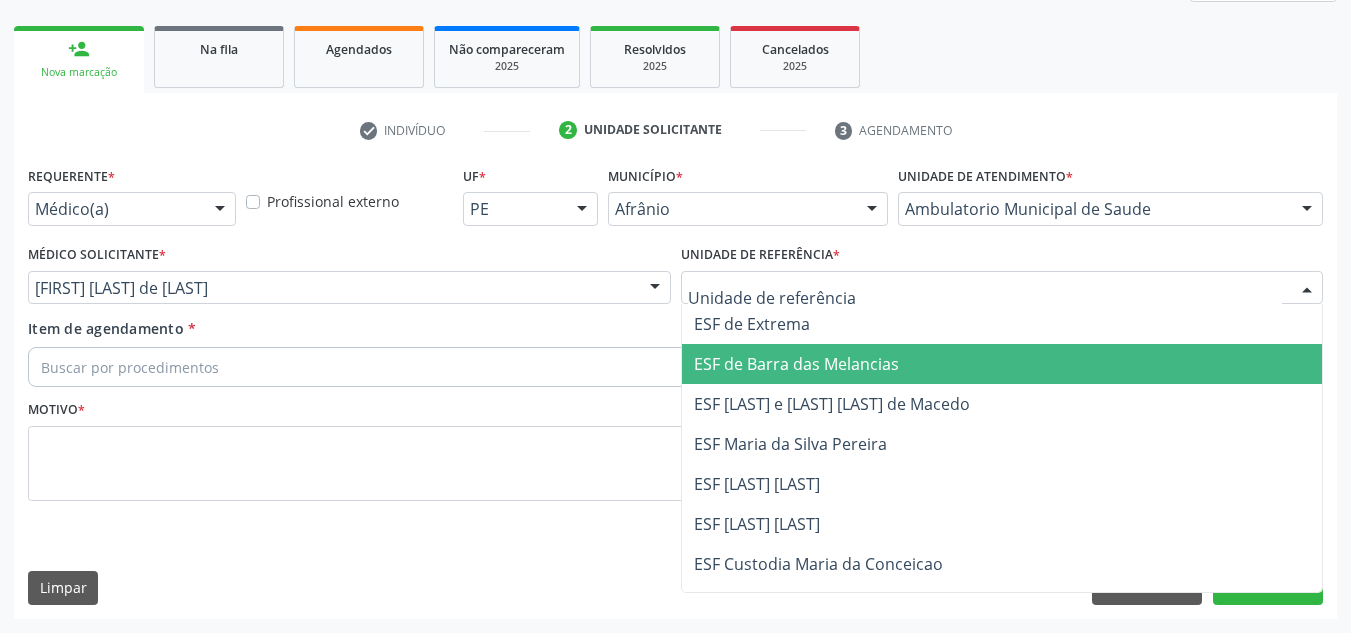 click on "ESF [LAST] e [LAST] [LAST] de Macedo" at bounding box center [1002, 404] 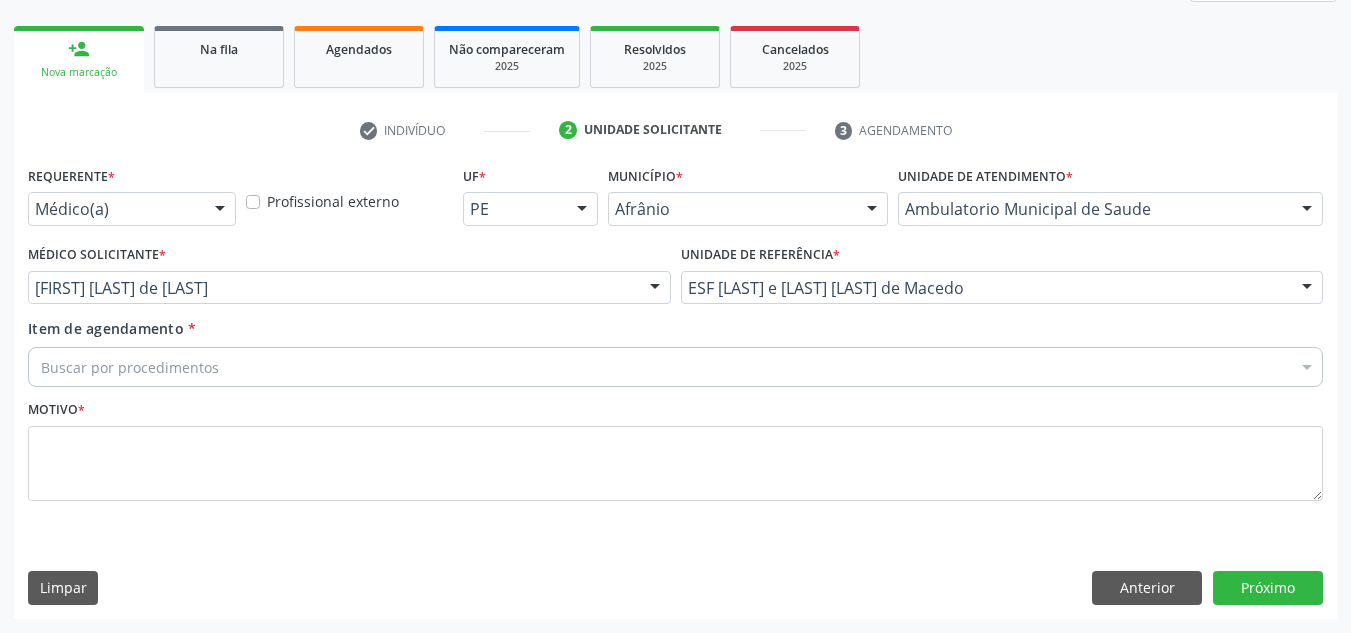 click on "Buscar por procedimentos" at bounding box center [675, 367] 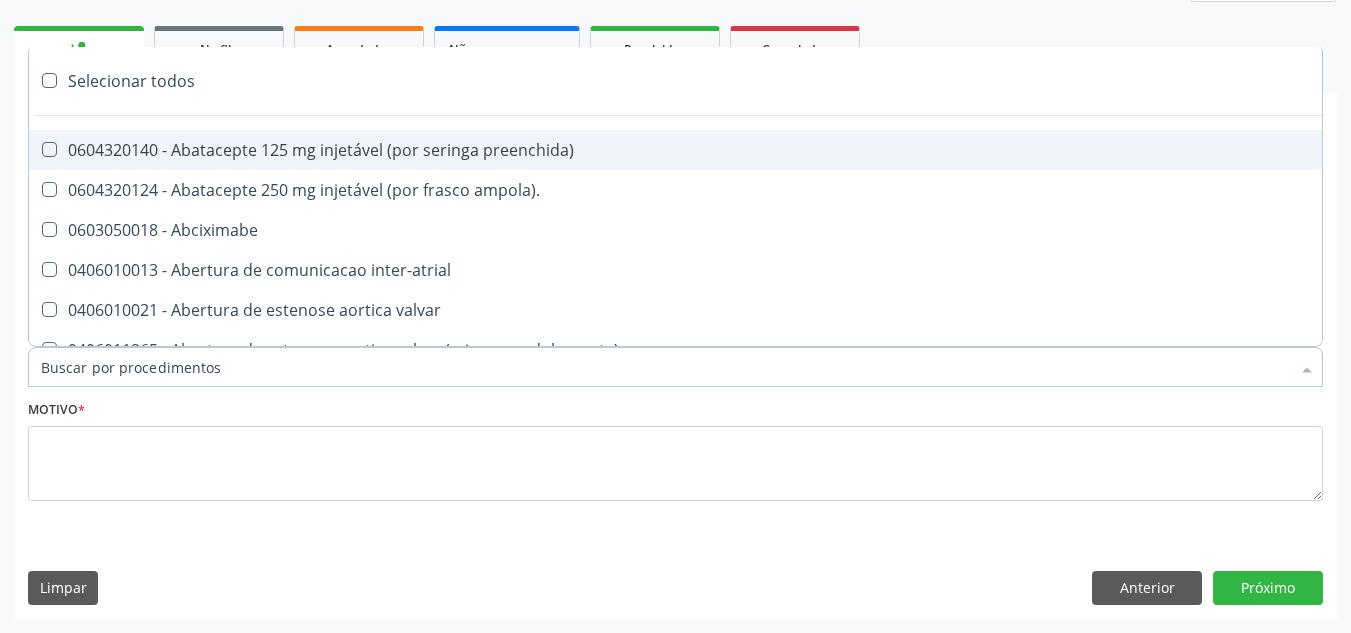 paste on "oftalmologista" 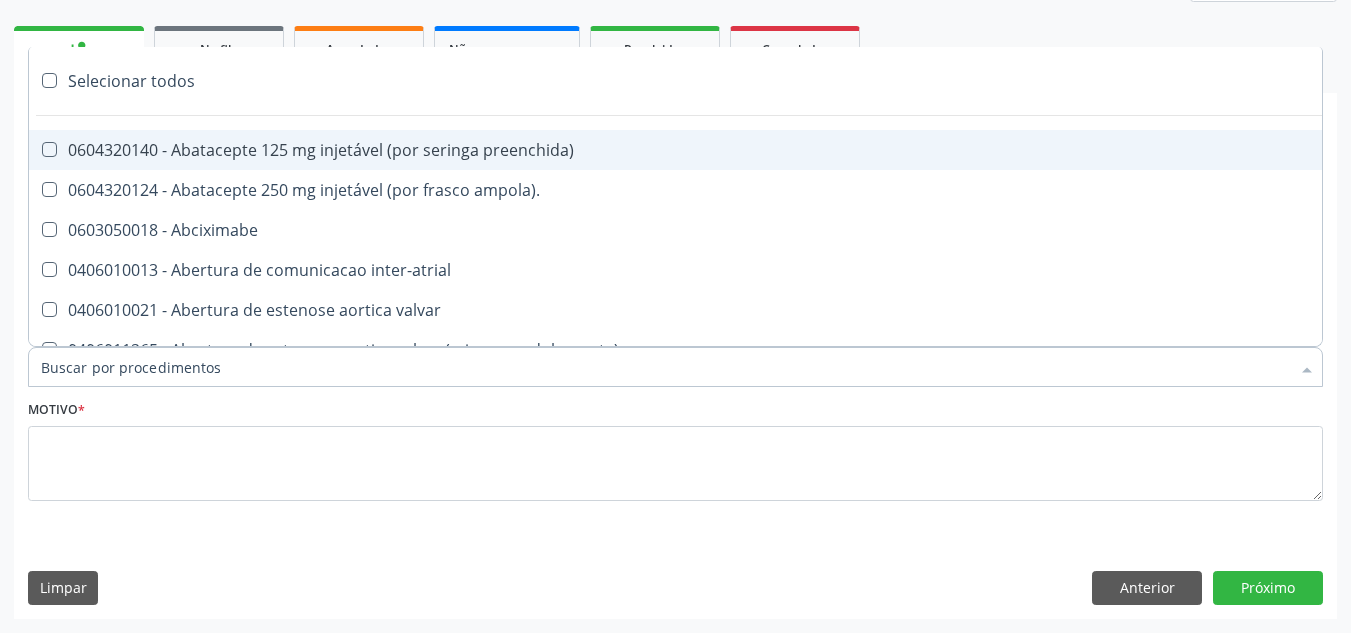 type on "oftalmologista" 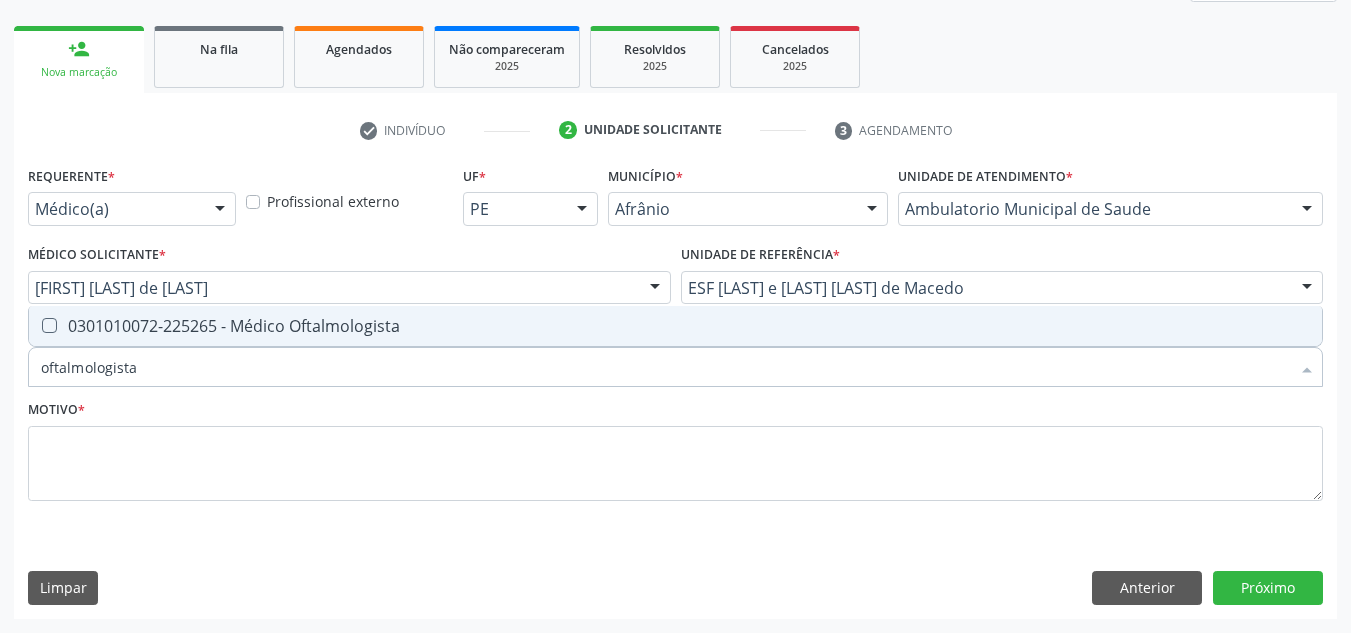click on "0301010072-225265 - Médico Oftalmologista" at bounding box center [675, 326] 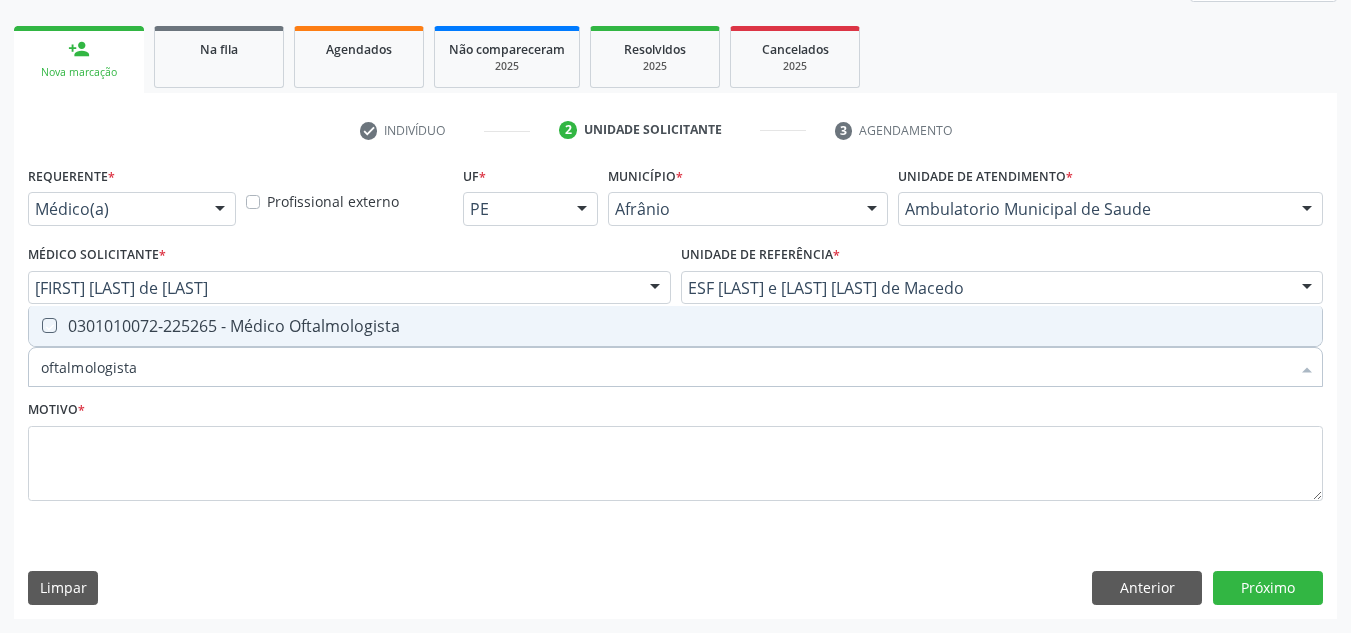 checkbox on "true" 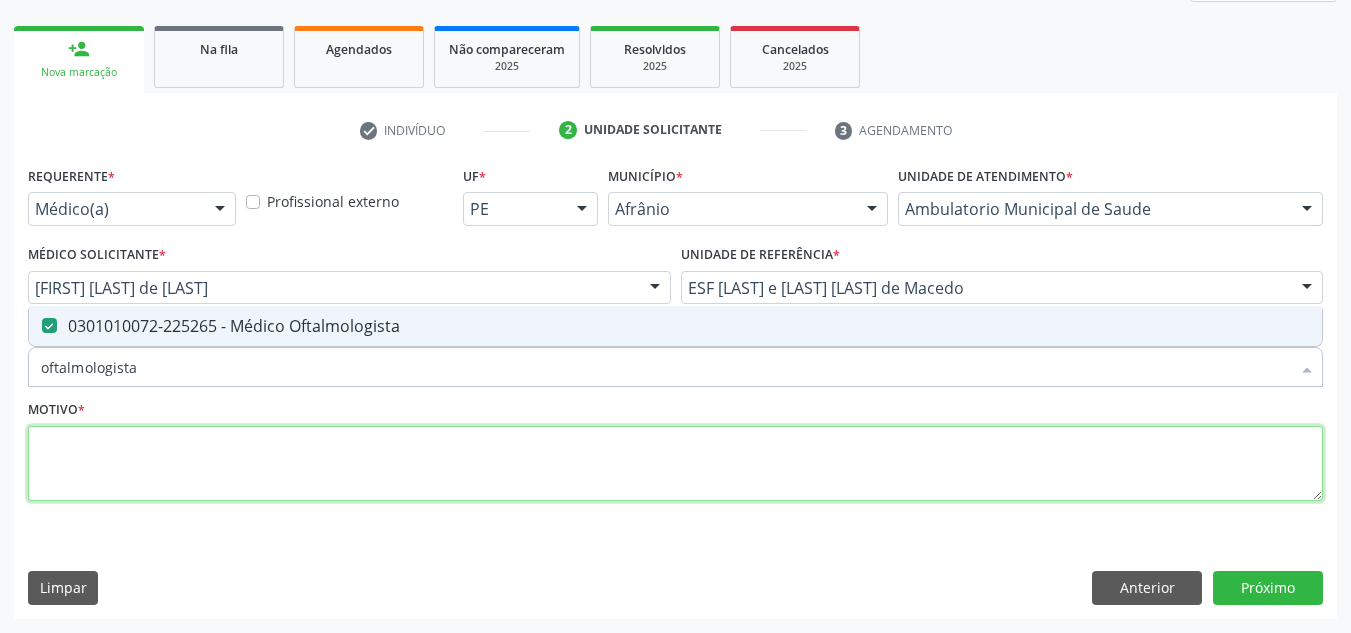 click at bounding box center [675, 464] 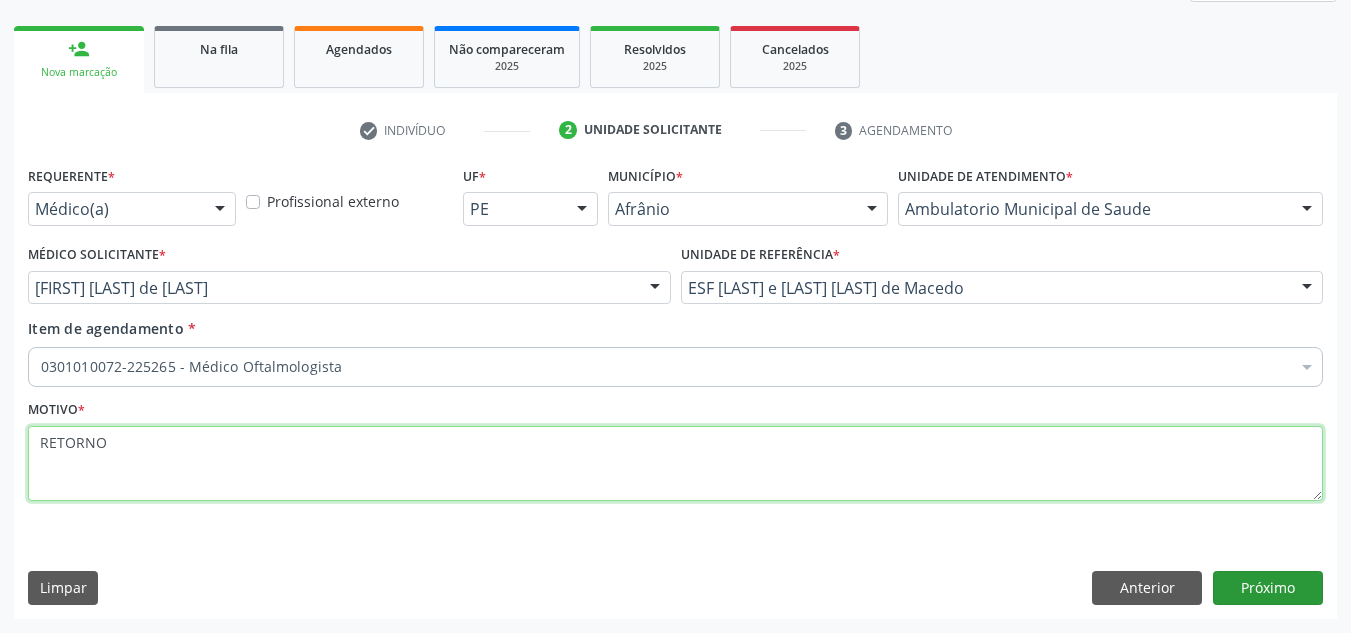 type on "RETORNO" 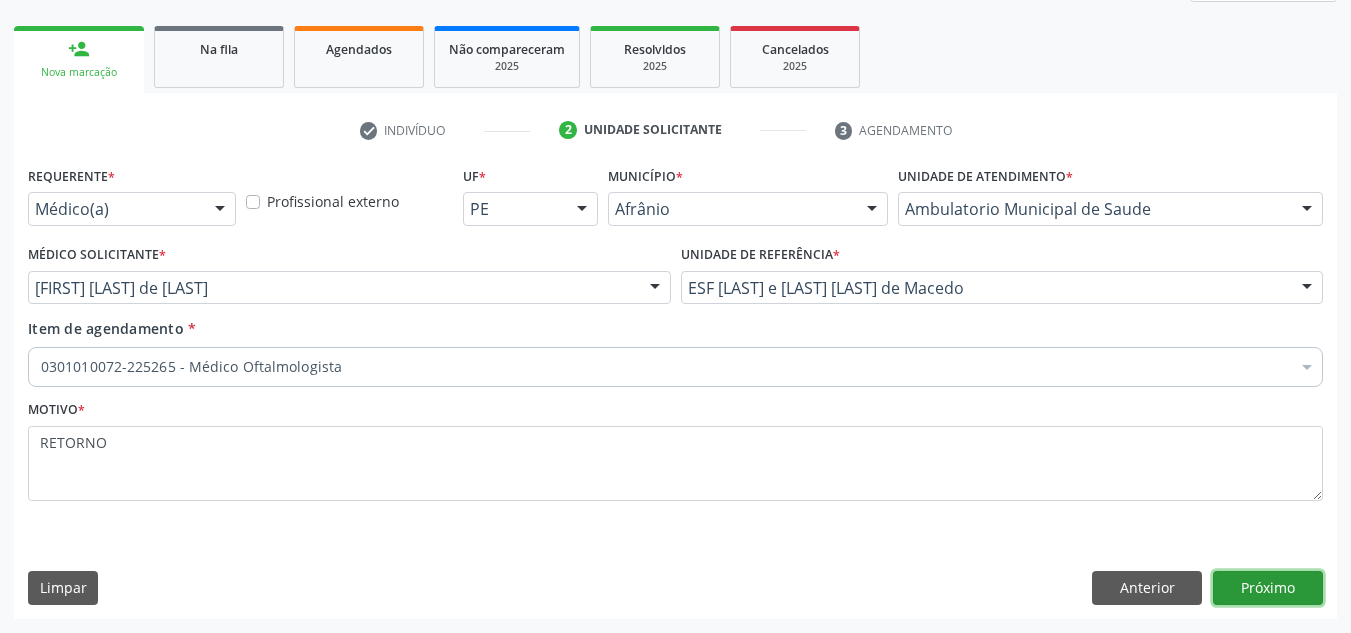 click on "Próximo" at bounding box center (1268, 588) 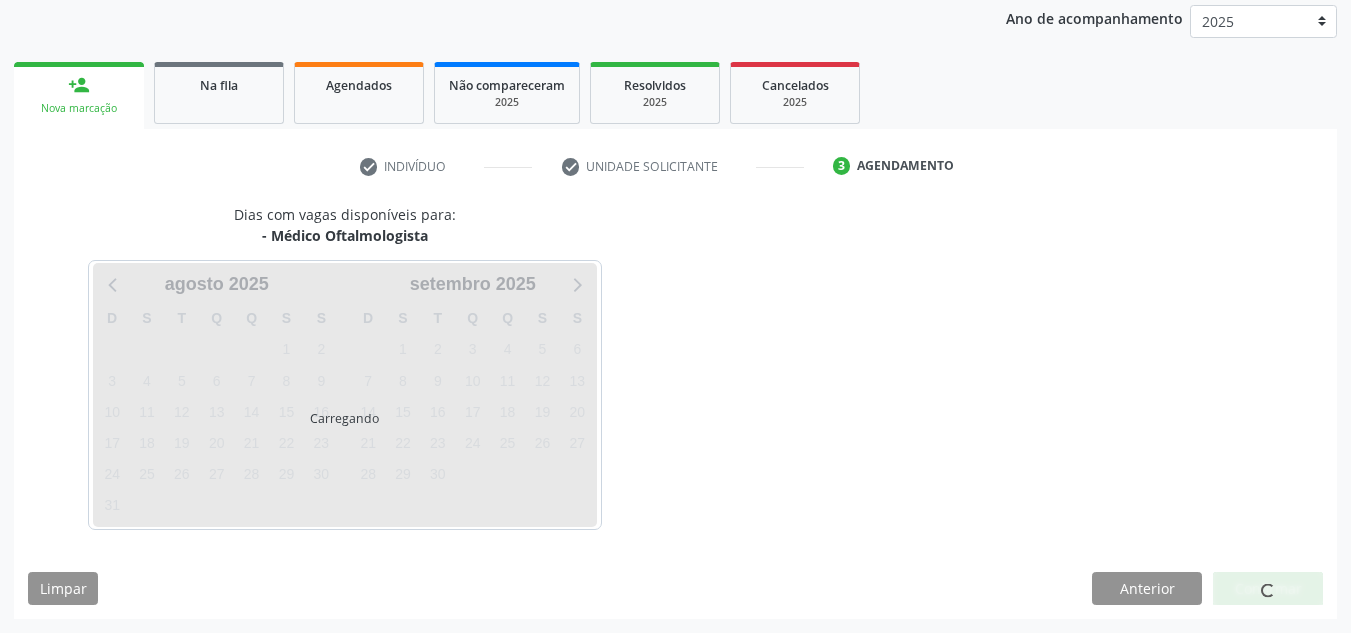 scroll, scrollTop: 237, scrollLeft: 0, axis: vertical 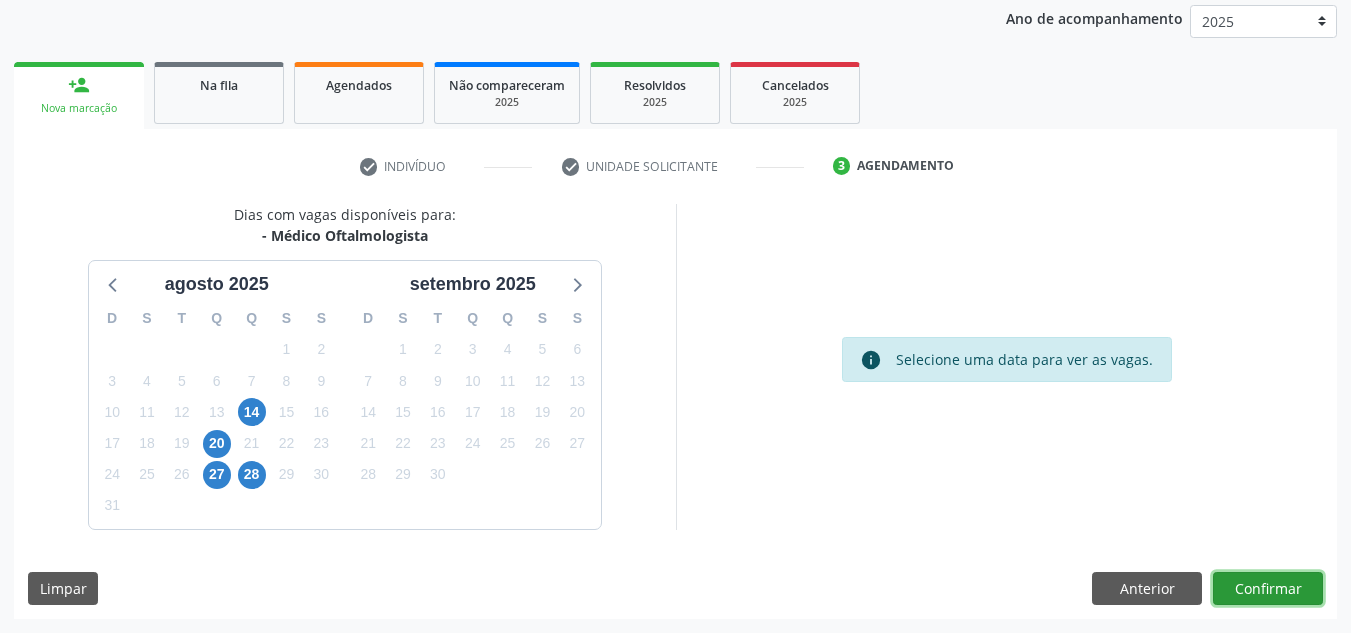 click on "Confirmar" at bounding box center (1268, 589) 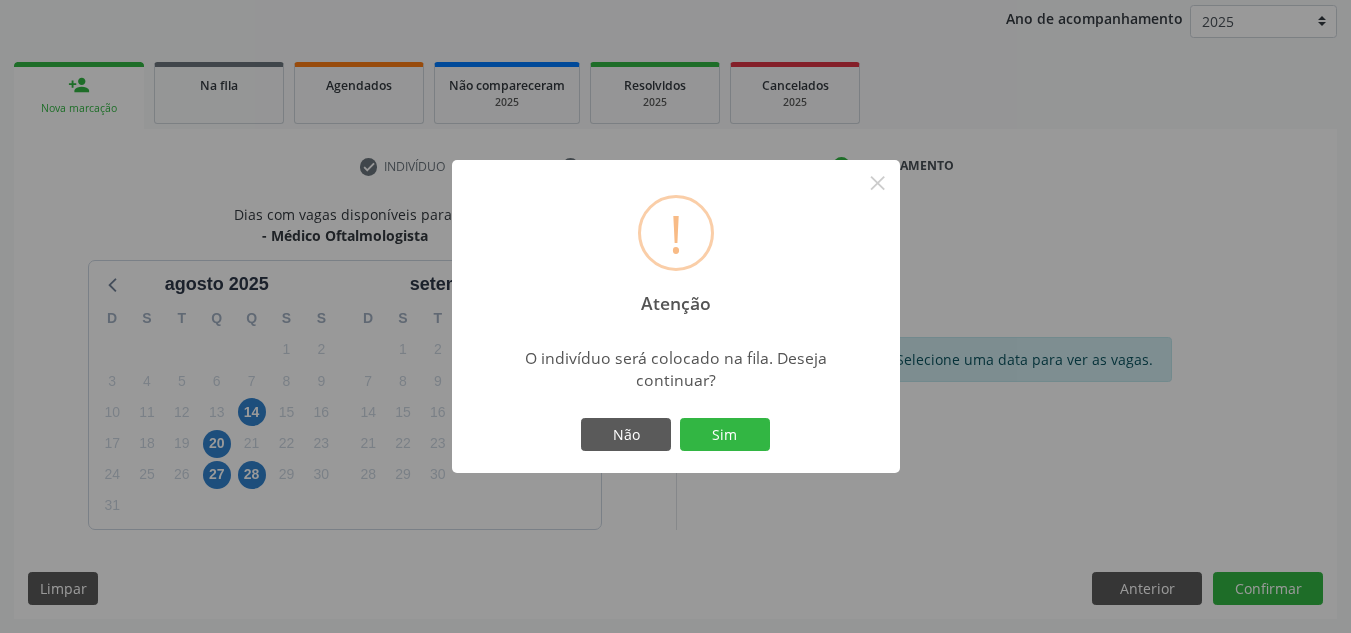 type 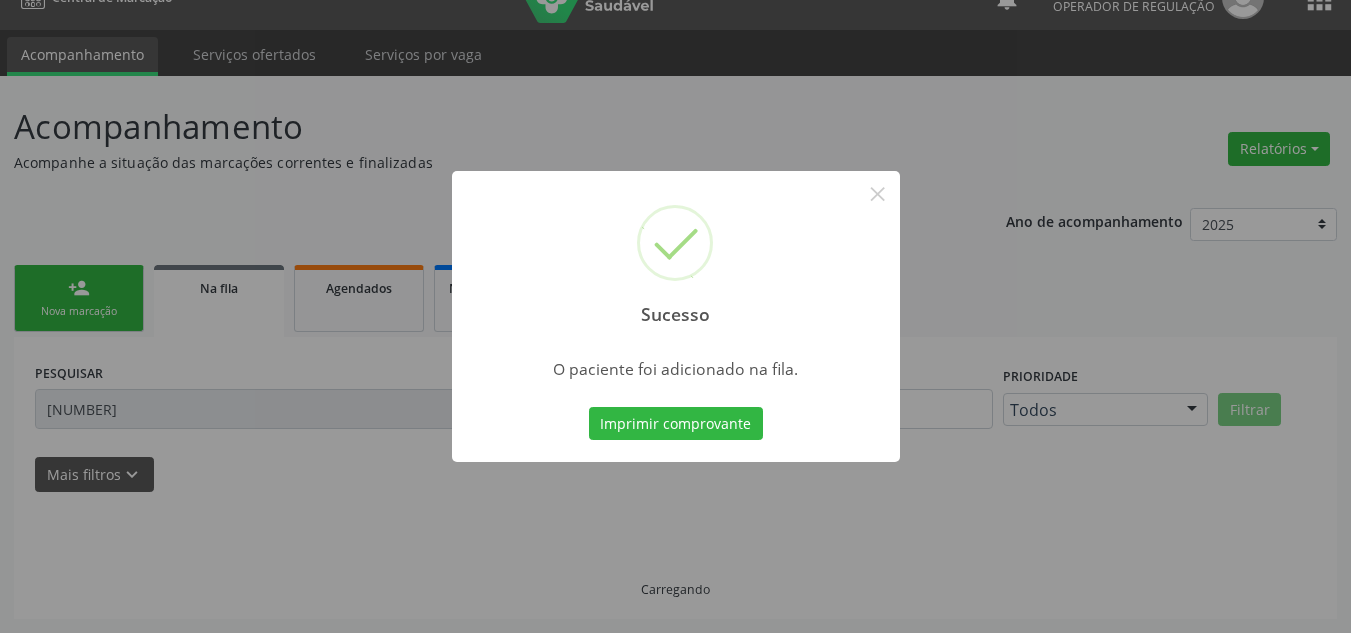 scroll, scrollTop: 34, scrollLeft: 0, axis: vertical 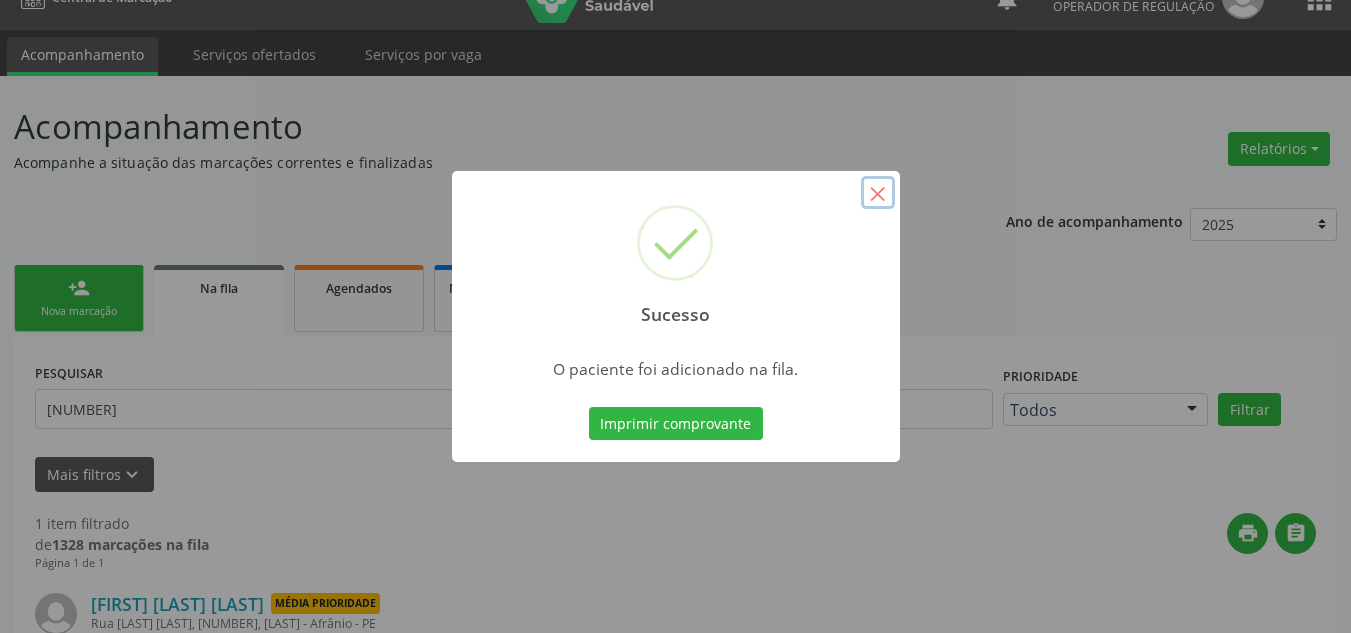 click on "×" at bounding box center (878, 193) 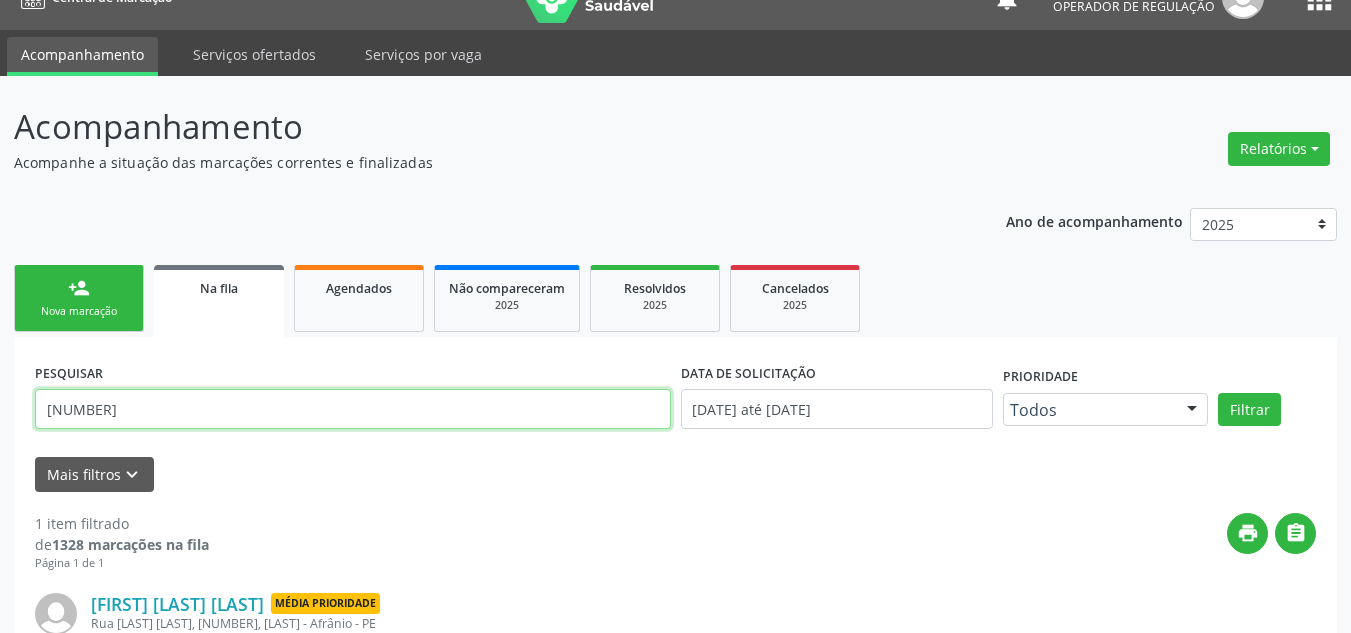 drag, startPoint x: 292, startPoint y: 419, endPoint x: 0, endPoint y: 425, distance: 292.06165 